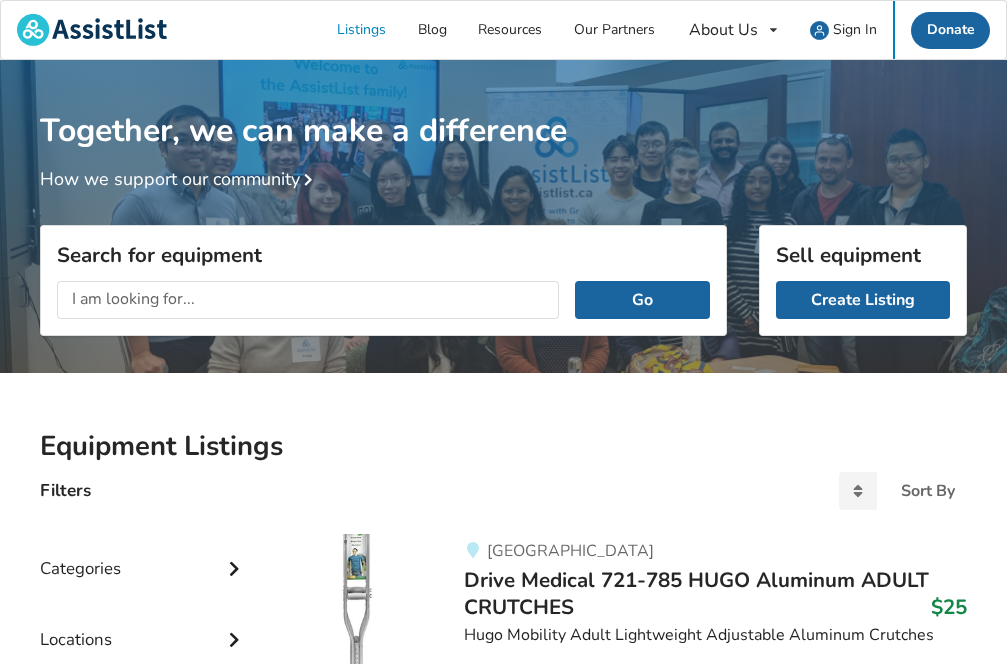 scroll, scrollTop: 0, scrollLeft: 0, axis: both 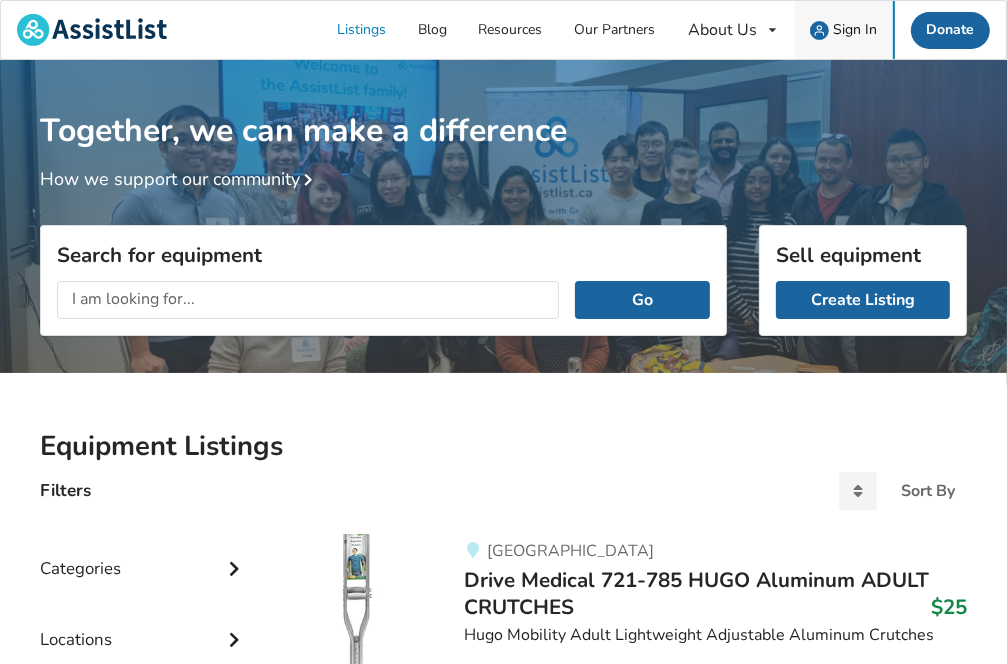 click on "Sign In" at bounding box center (855, 29) 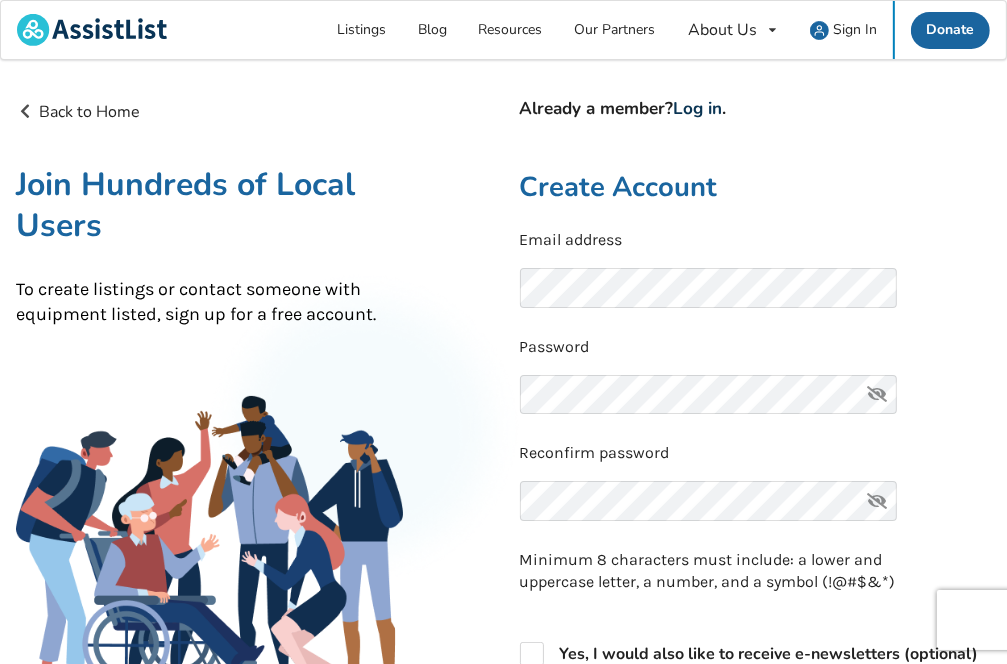 click on "Log in" at bounding box center (698, 108) 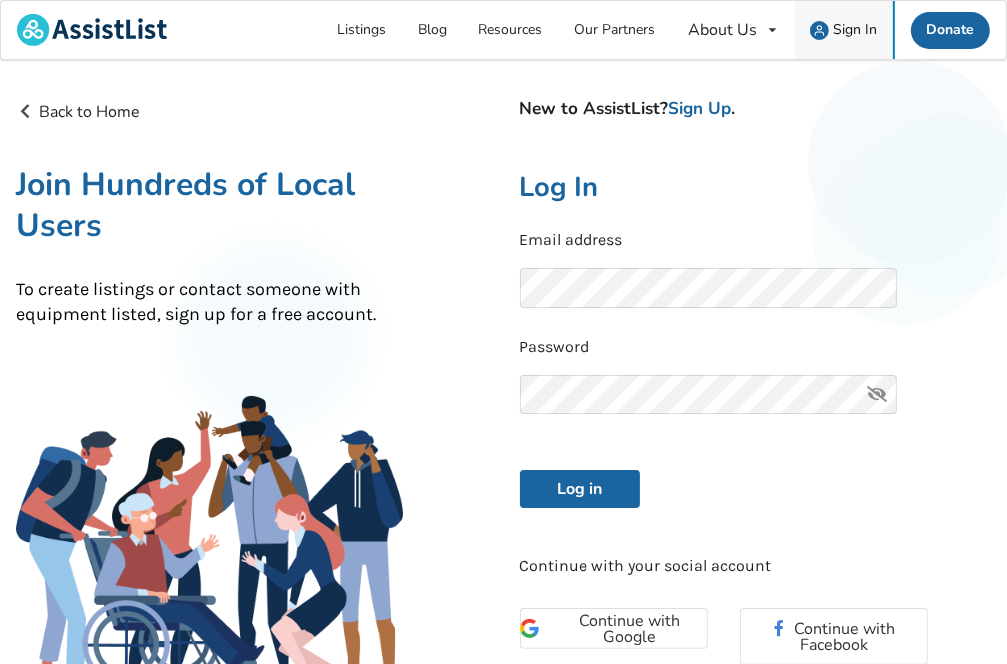 click on "Sign In" at bounding box center [855, 29] 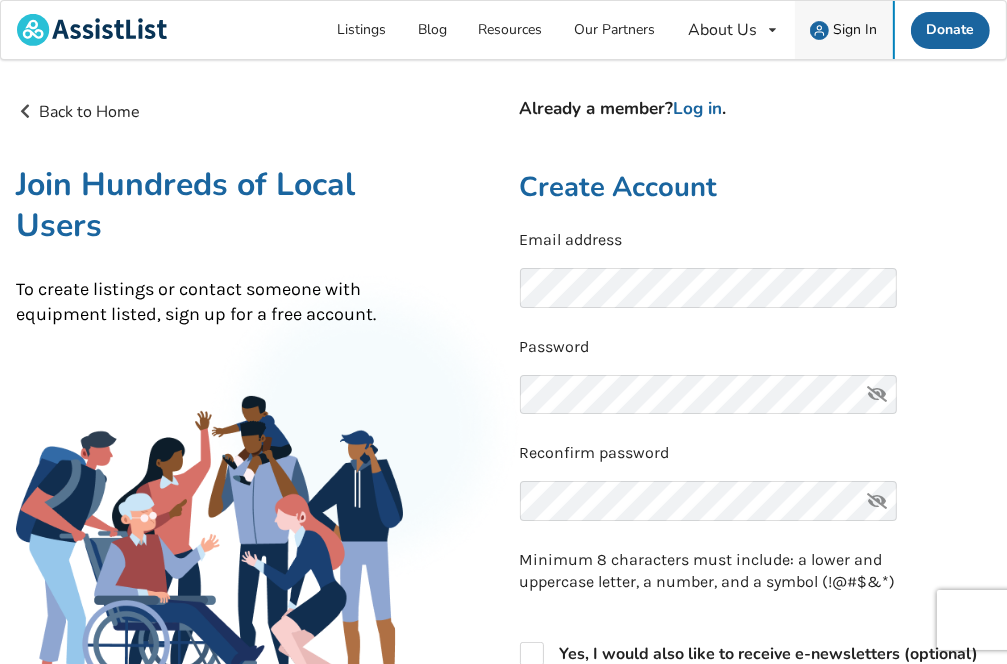 click at bounding box center (819, 30) 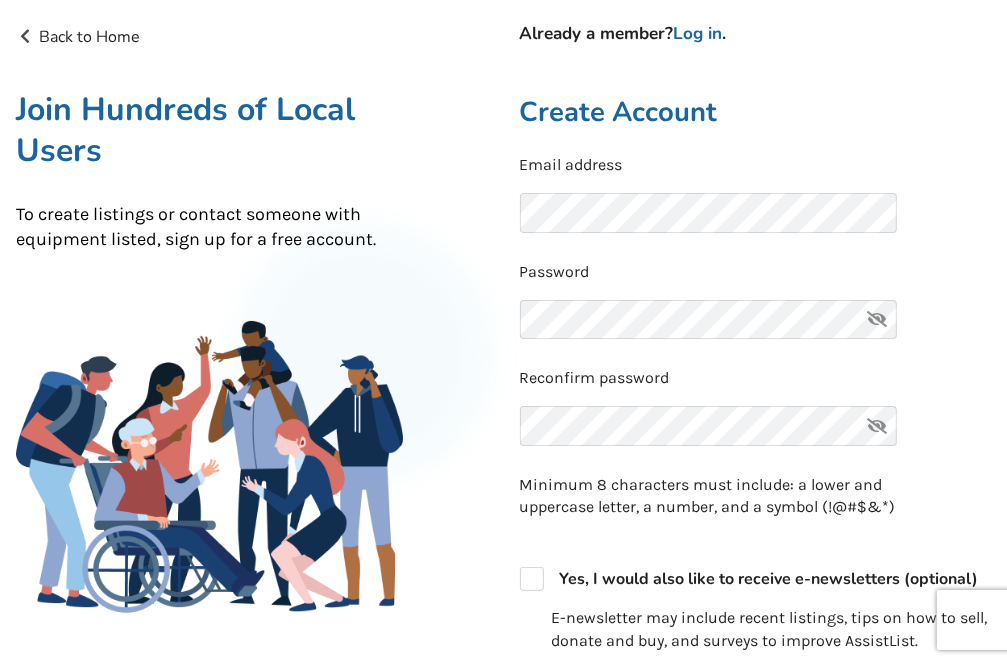scroll, scrollTop: 0, scrollLeft: 0, axis: both 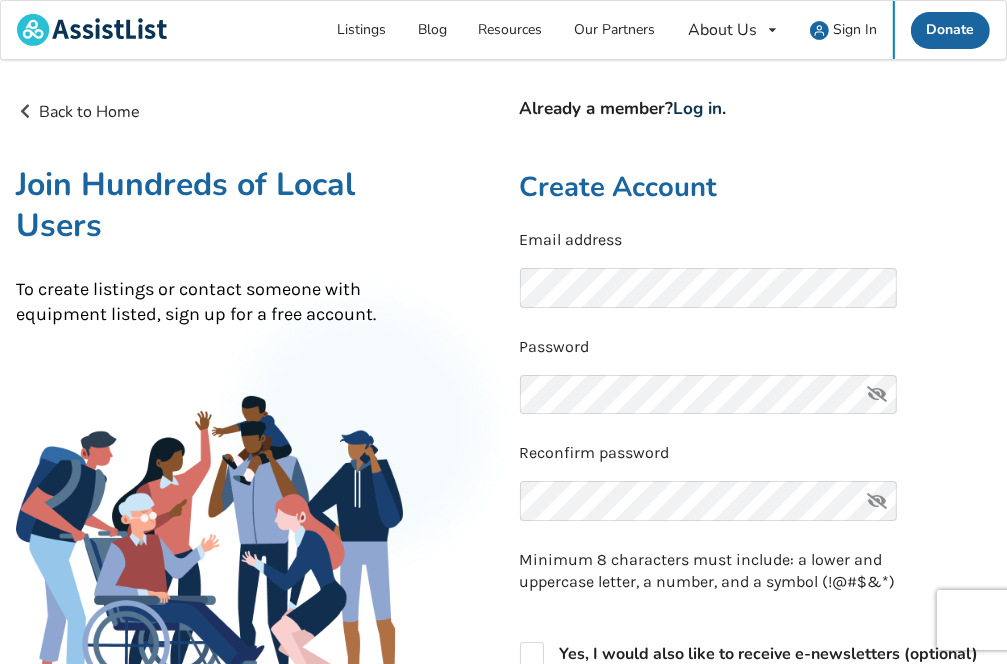 click on "Log in" at bounding box center [698, 108] 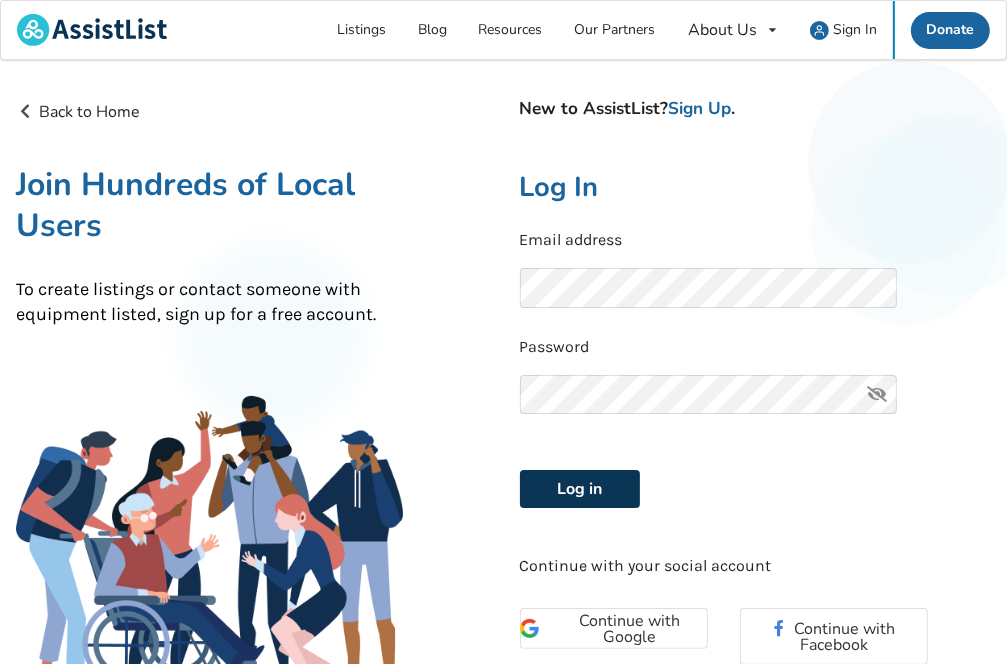click on "Log in" at bounding box center (580, 489) 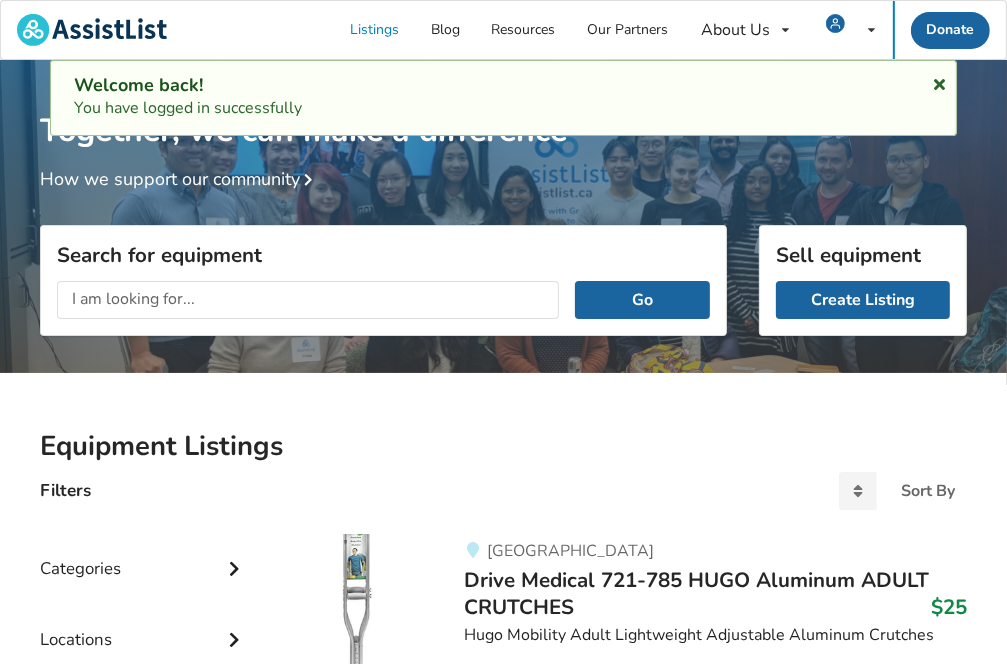click at bounding box center (939, 81) 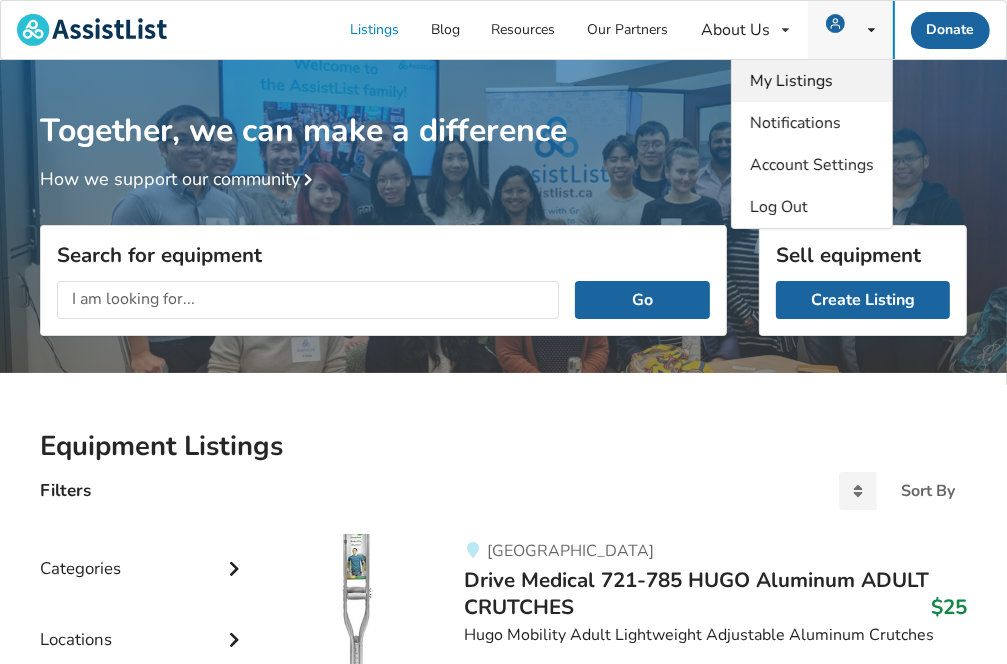 click on "My Listings" at bounding box center [791, 81] 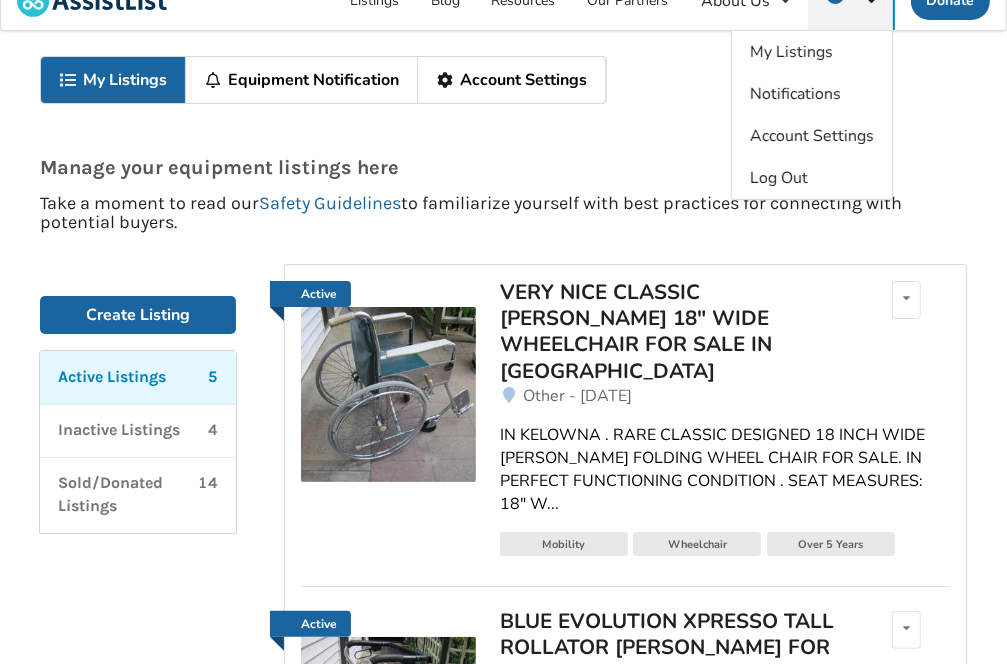 scroll, scrollTop: 0, scrollLeft: 0, axis: both 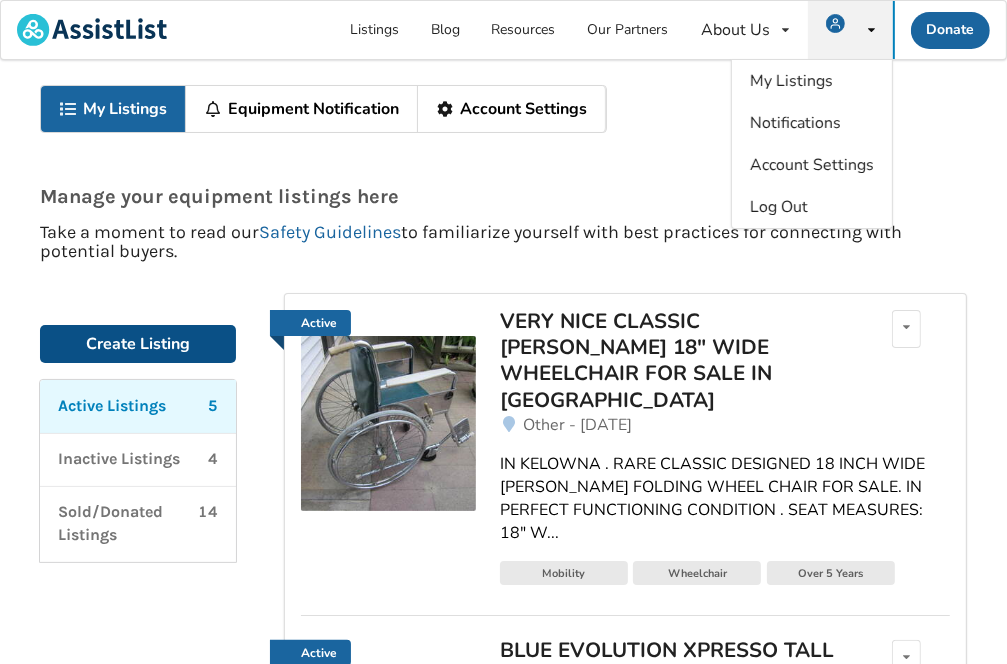 click on "Create Listing" at bounding box center (138, 344) 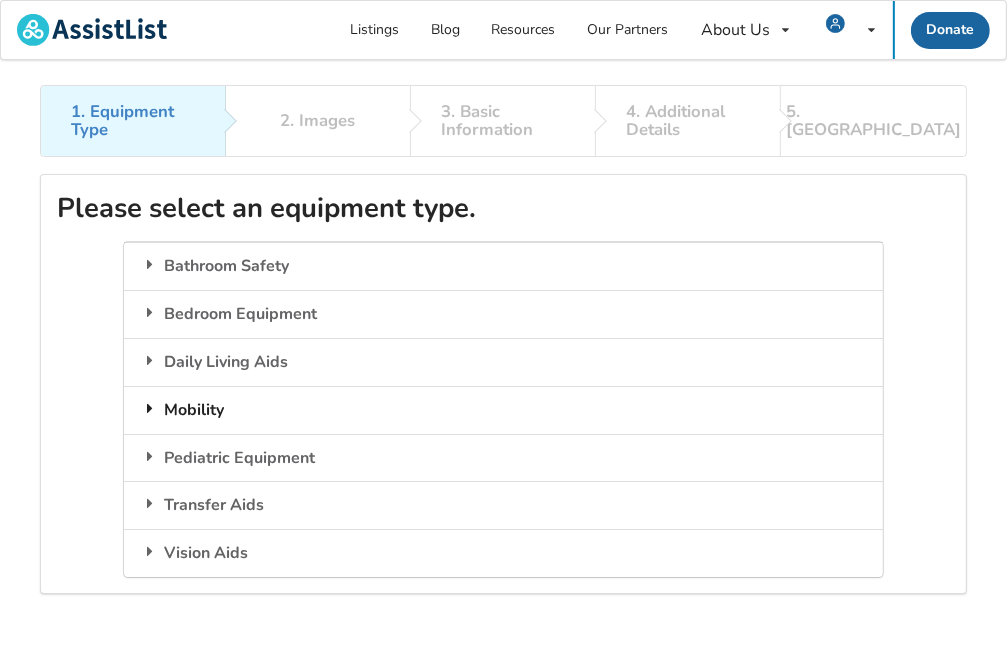 click on "Mobility" at bounding box center [503, 410] 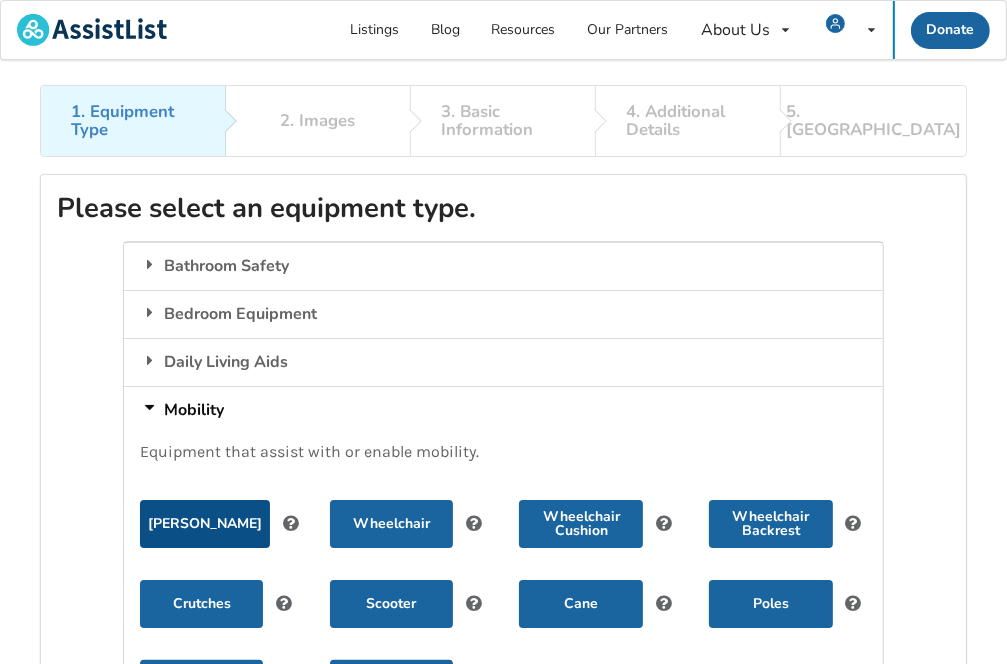 click on "[PERSON_NAME]" at bounding box center [205, 524] 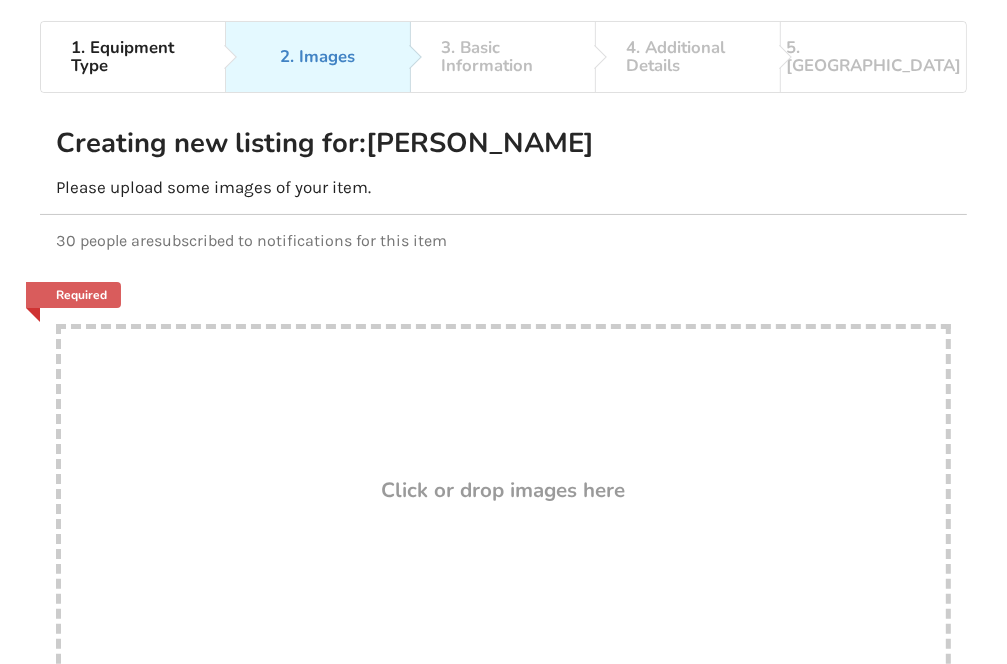 scroll, scrollTop: 200, scrollLeft: 0, axis: vertical 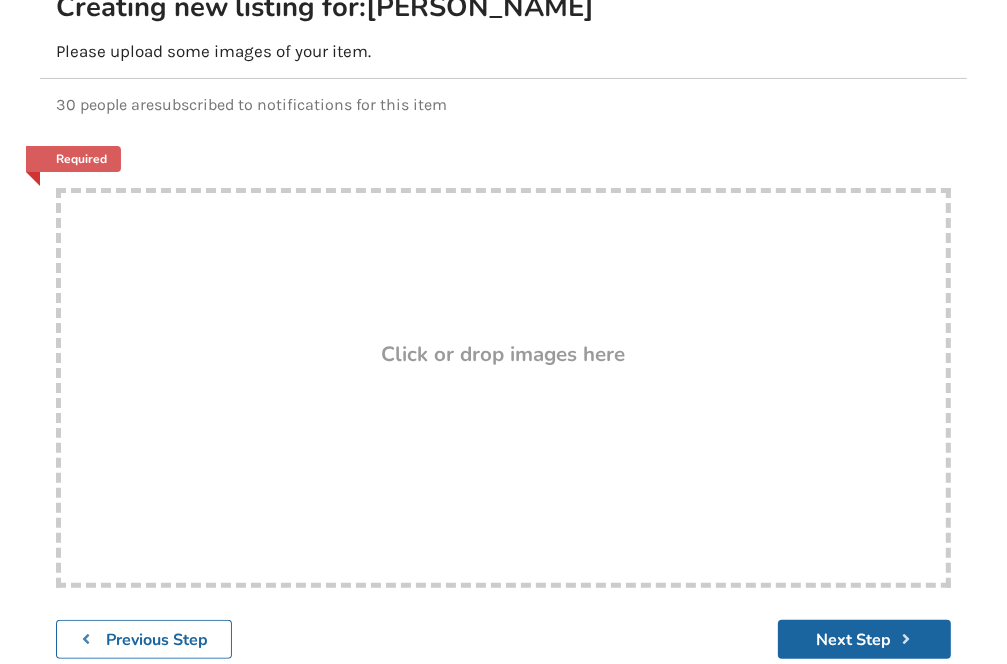click on "Drop here! Click or drop images here" at bounding box center (503, 388) 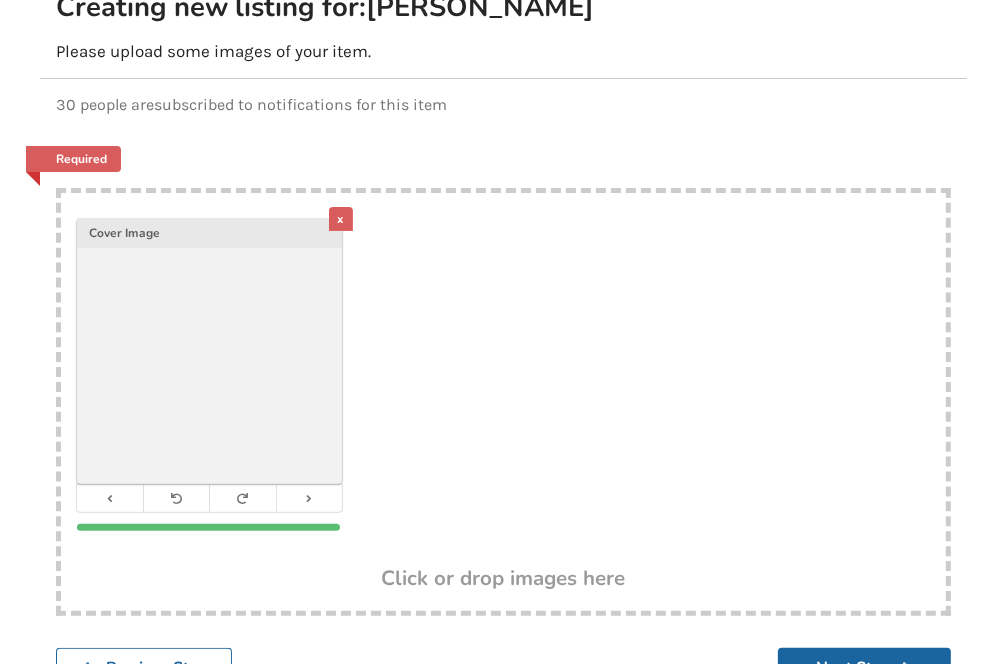 click on "x Cover Image" at bounding box center [503, 380] 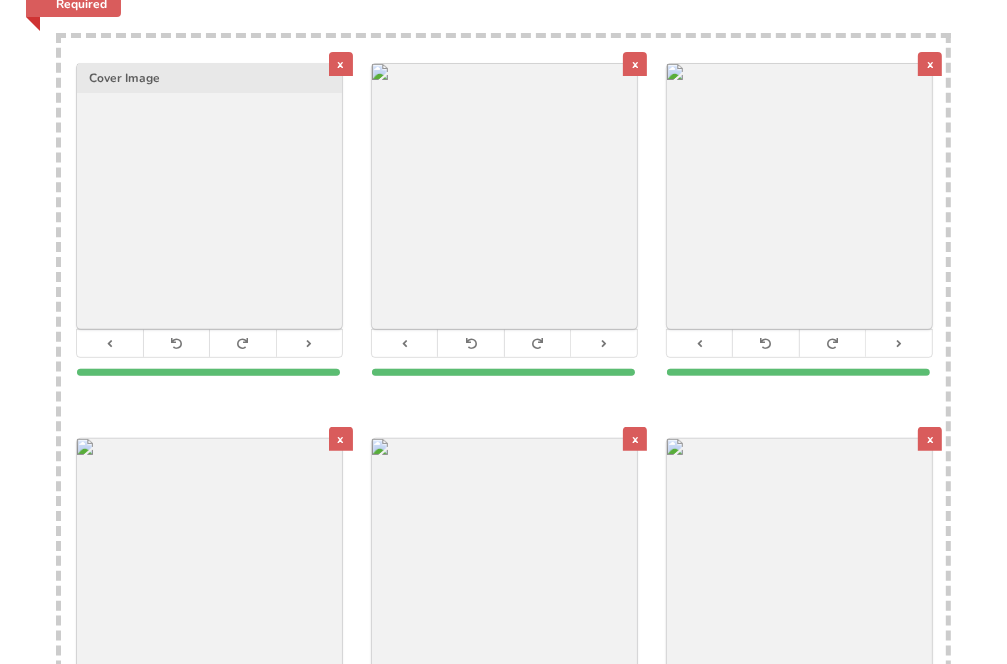 scroll, scrollTop: 600, scrollLeft: 0, axis: vertical 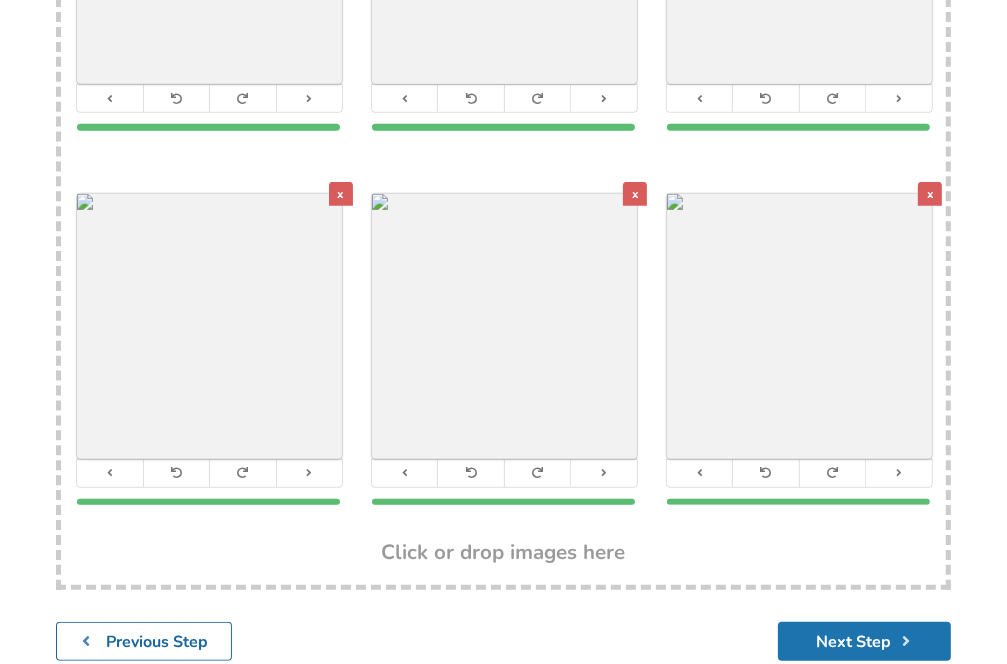 click on "Next Step" at bounding box center [864, 641] 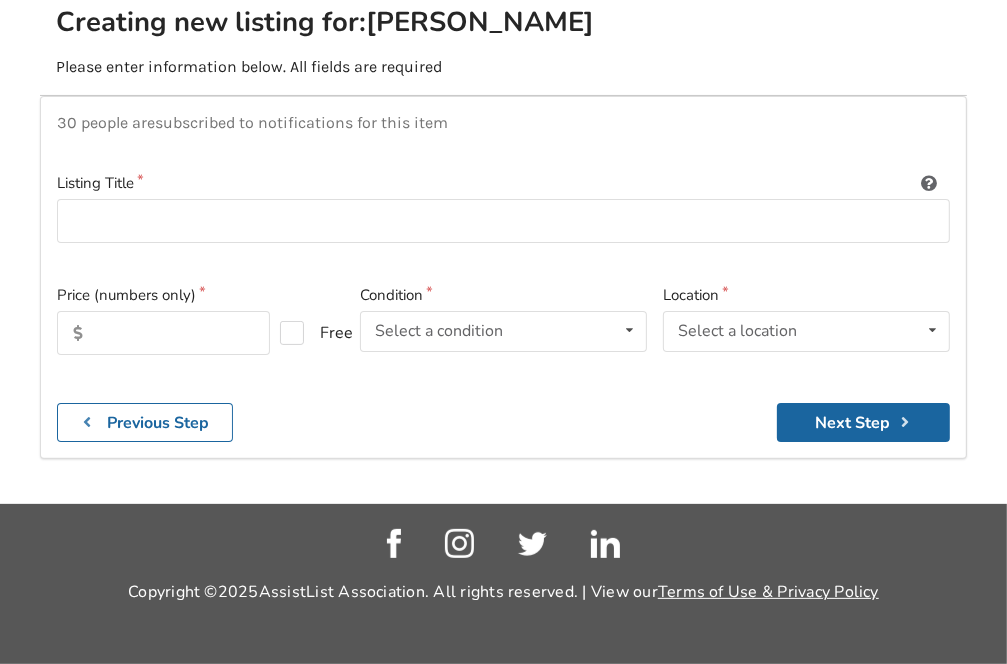 scroll, scrollTop: 184, scrollLeft: 0, axis: vertical 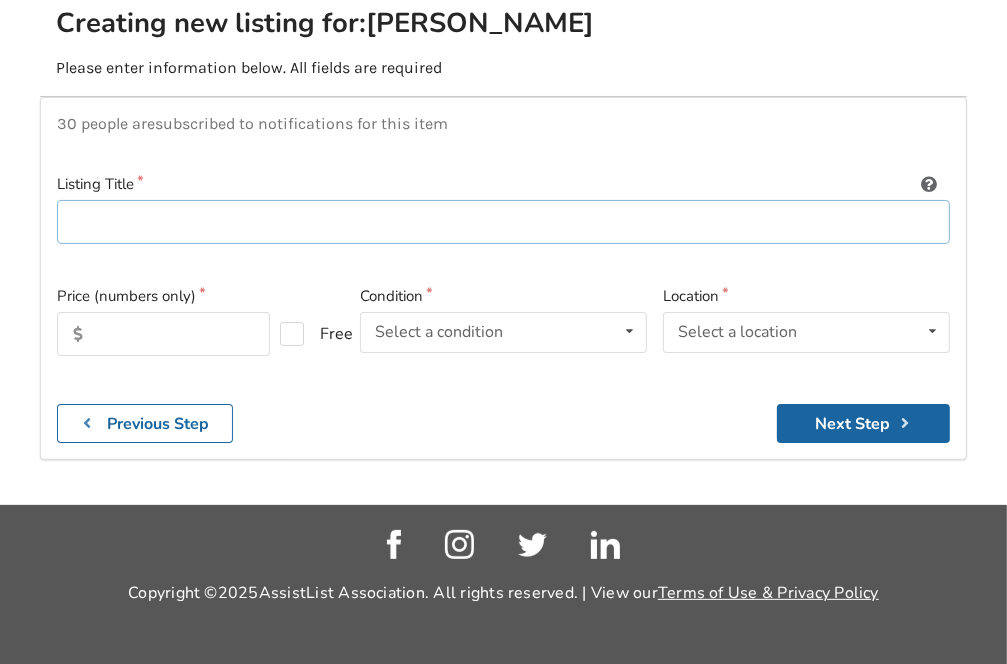 click at bounding box center [503, 222] 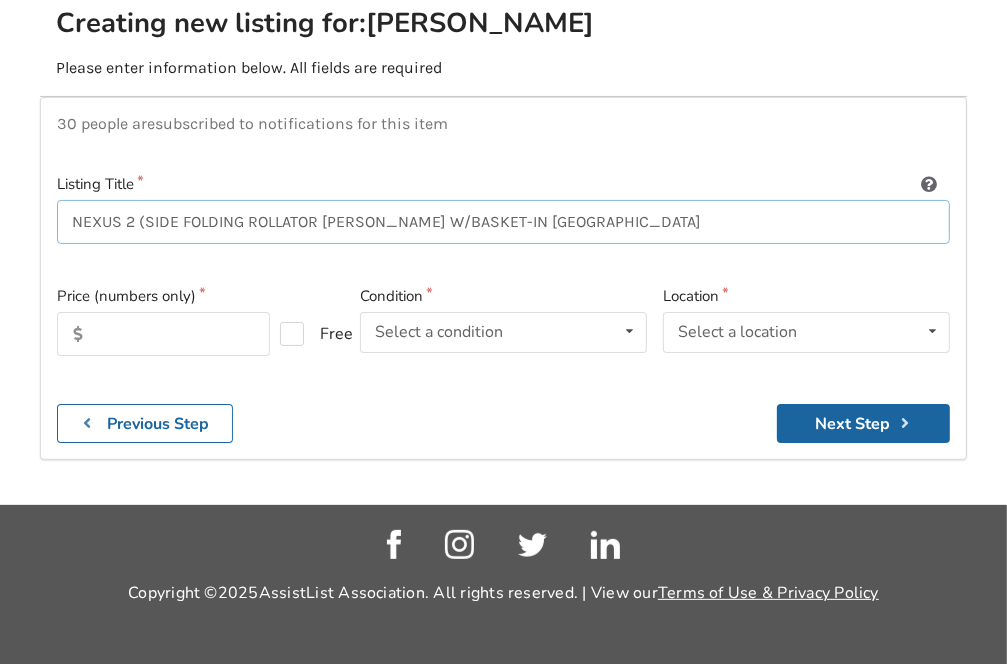 type on "NEXUS 2 (SIDE FOLDING ROLLATOR [PERSON_NAME] W/BASKET-IN [GEOGRAPHIC_DATA]" 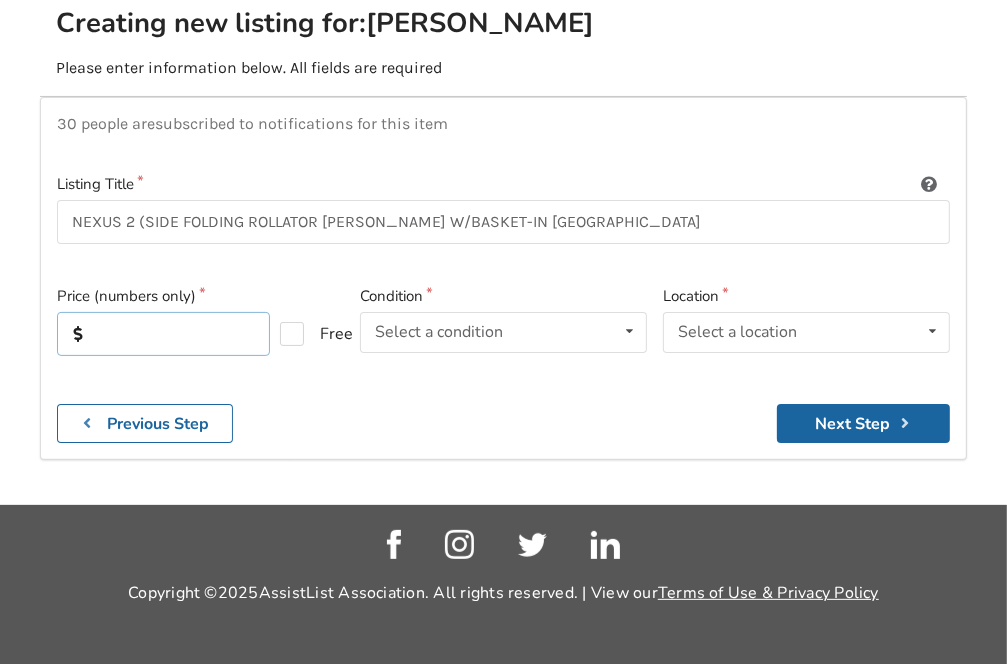 click at bounding box center [163, 334] 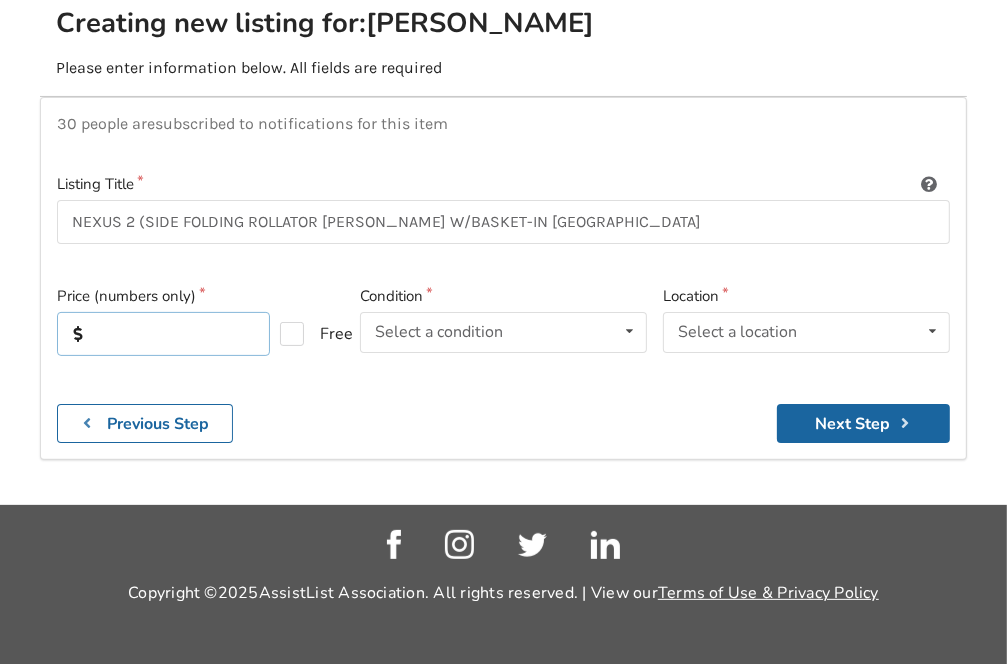 type on "175" 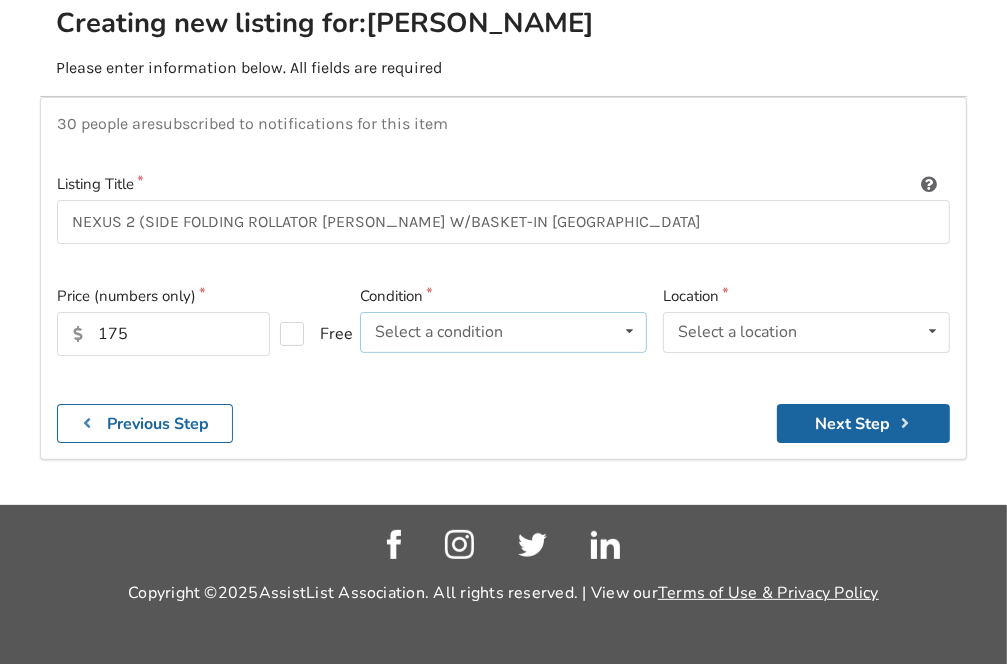 click at bounding box center (629, 331) 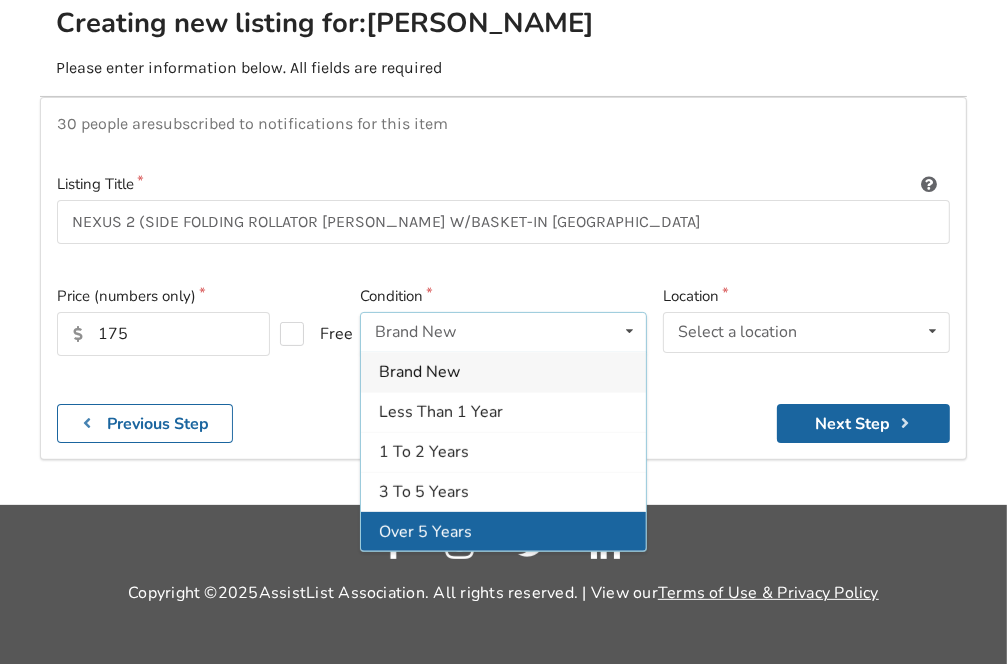 click on "Over 5 Years" at bounding box center [425, 532] 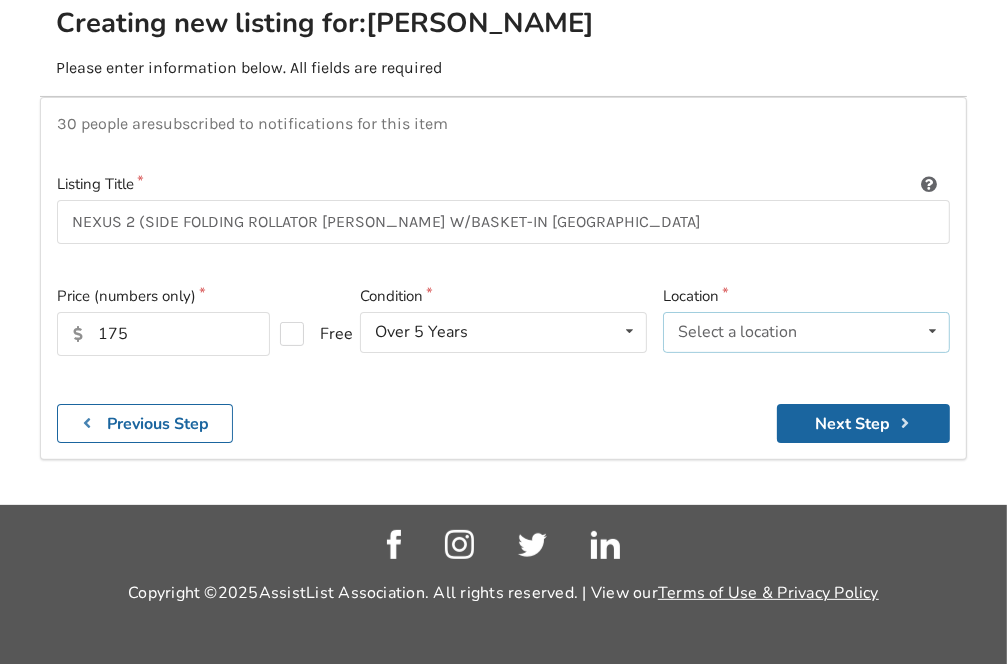 click at bounding box center (932, 331) 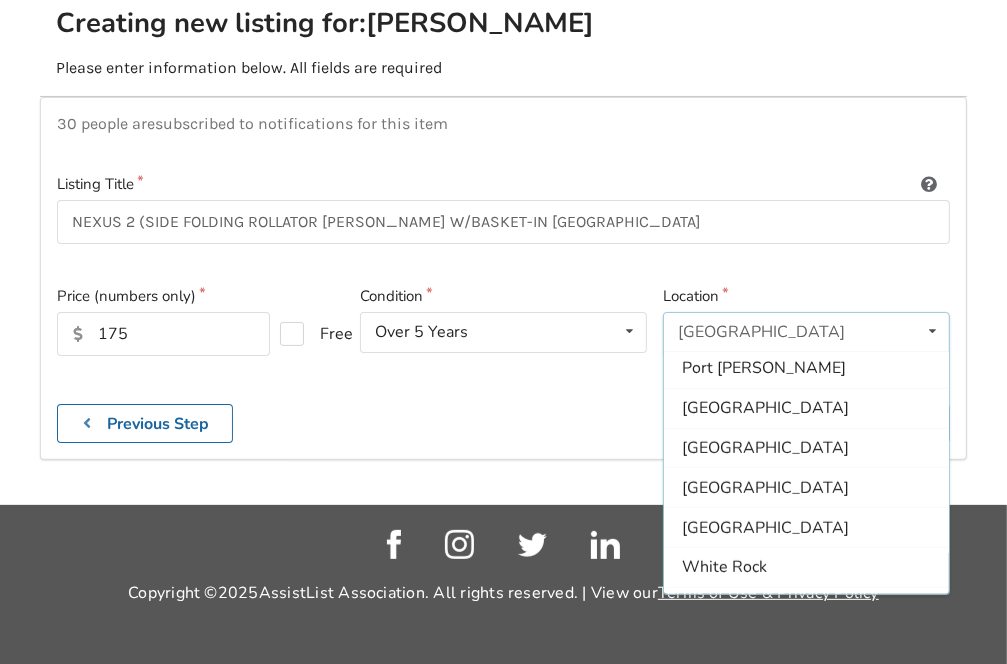 scroll, scrollTop: 590, scrollLeft: 0, axis: vertical 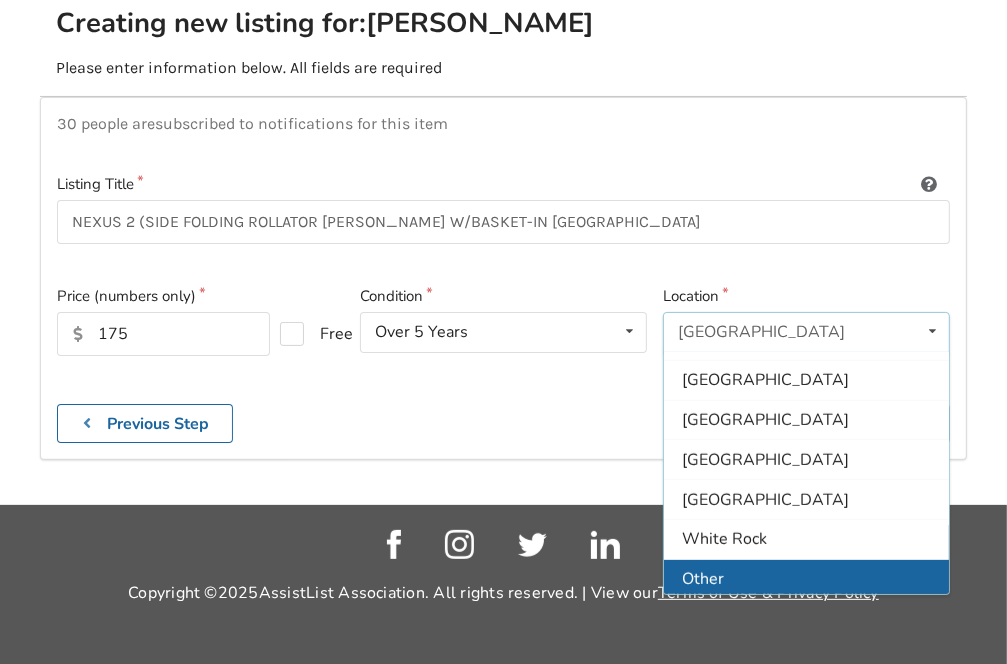 click on "Other" at bounding box center (703, 579) 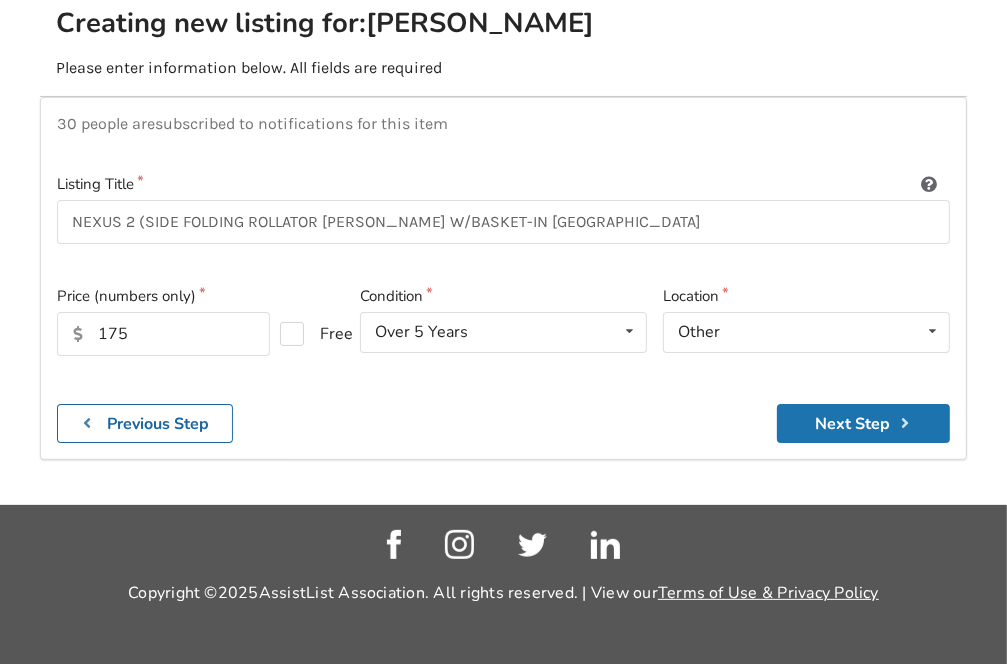 click on "Next Step" at bounding box center (863, 423) 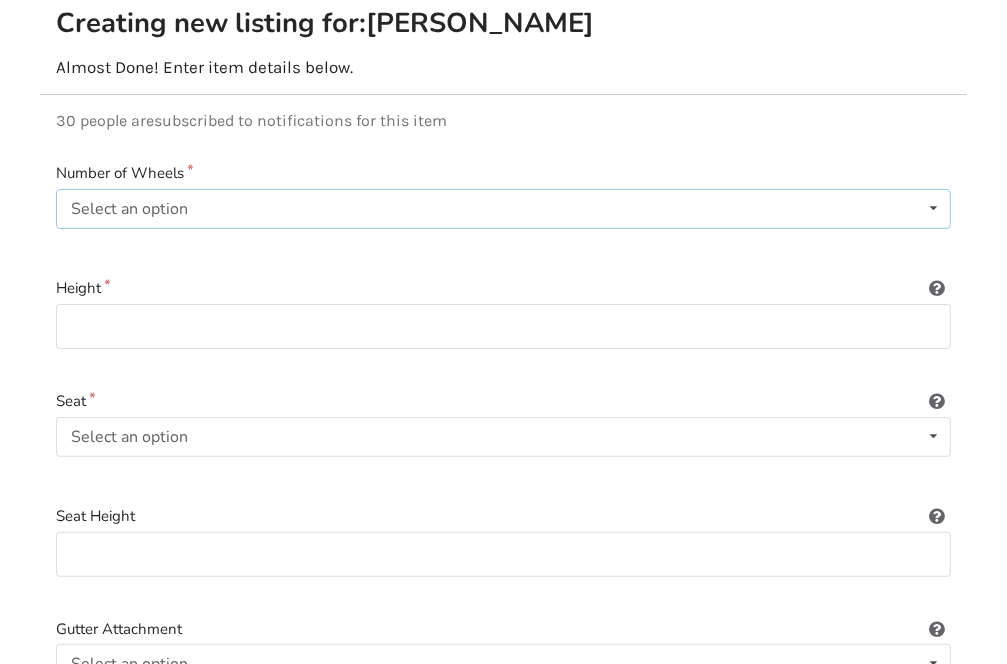 click at bounding box center (933, 208) 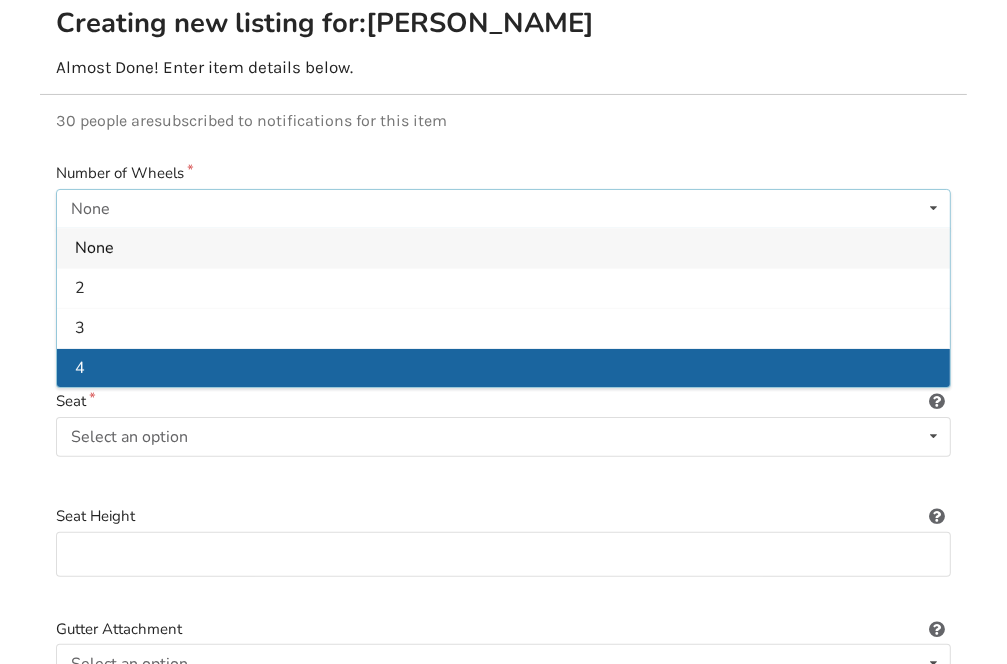 click on "4" at bounding box center (503, 368) 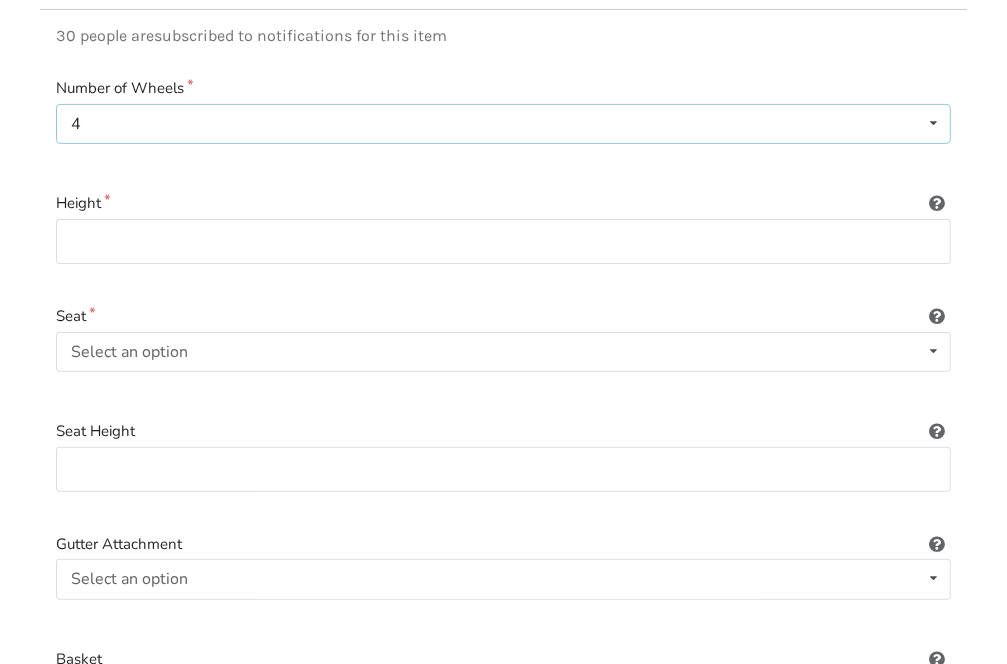 scroll, scrollTop: 184, scrollLeft: 0, axis: vertical 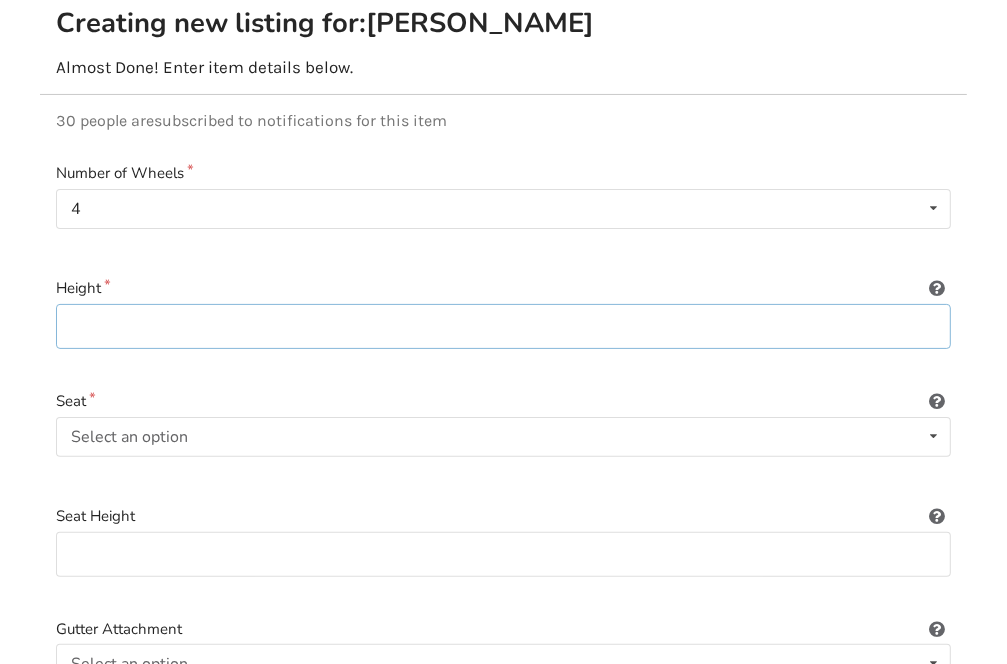 click at bounding box center [503, 326] 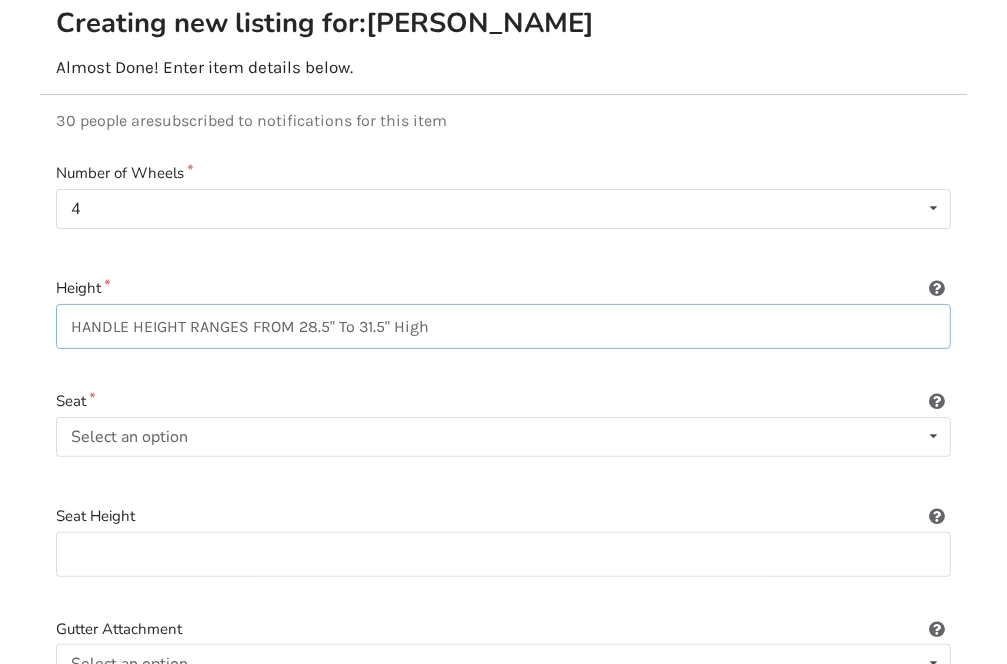 click on "HANDLE HEIGHT RANGES FROM 28.5" To 31.5" High" at bounding box center [503, 326] 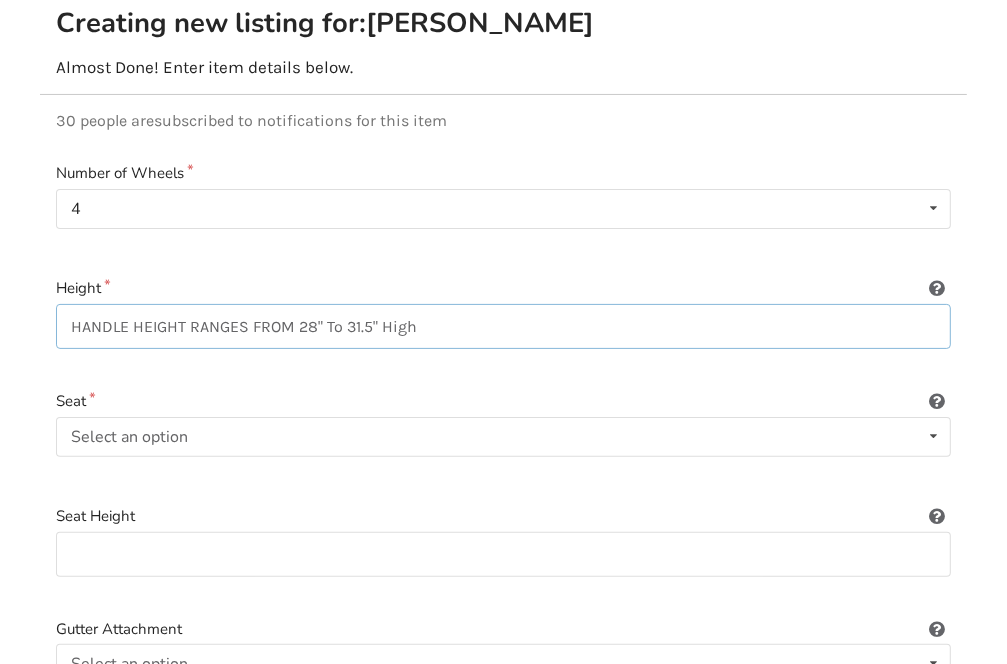 click on "HANDLE HEIGHT RANGES FROM 28" To 31.5" High" at bounding box center [503, 326] 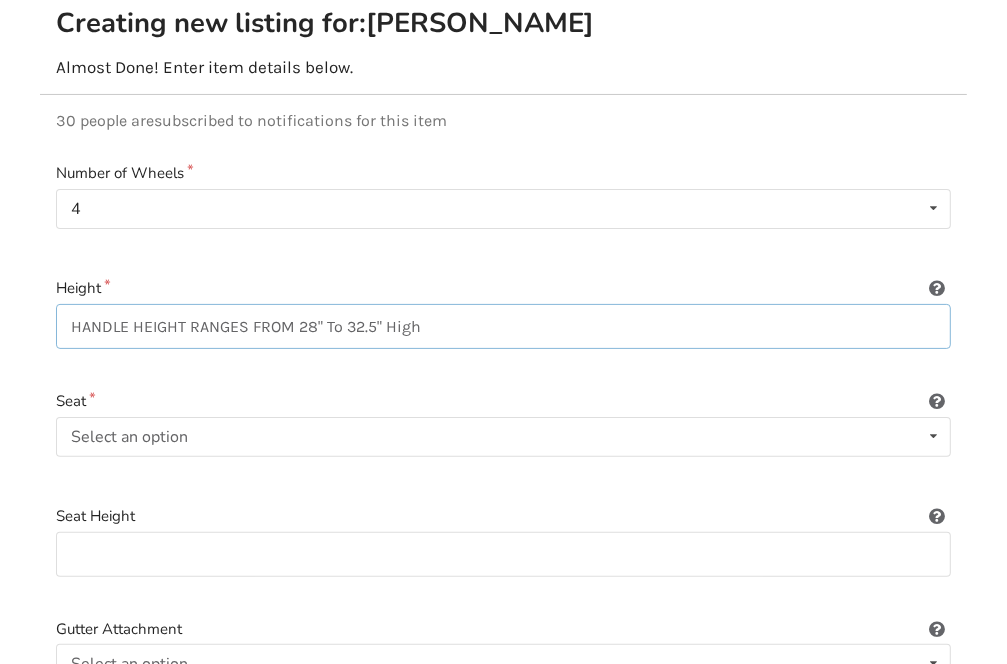 click on "HANDLE HEIGHT RANGES FROM 28" To 32.5" High" at bounding box center [503, 326] 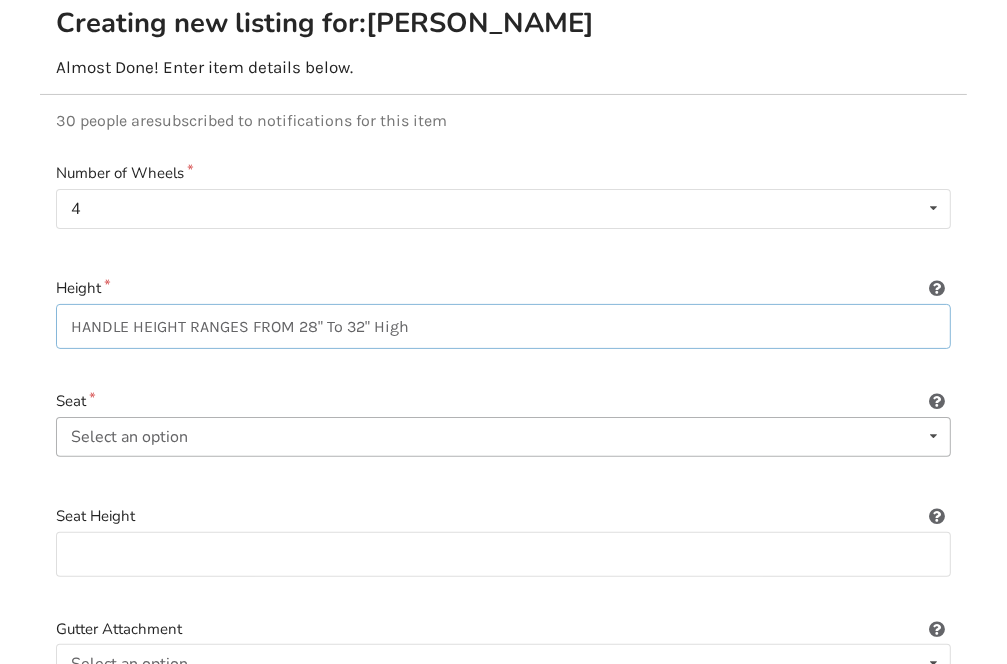 type on "HANDLE HEIGHT RANGES FROM 28" To 32" High" 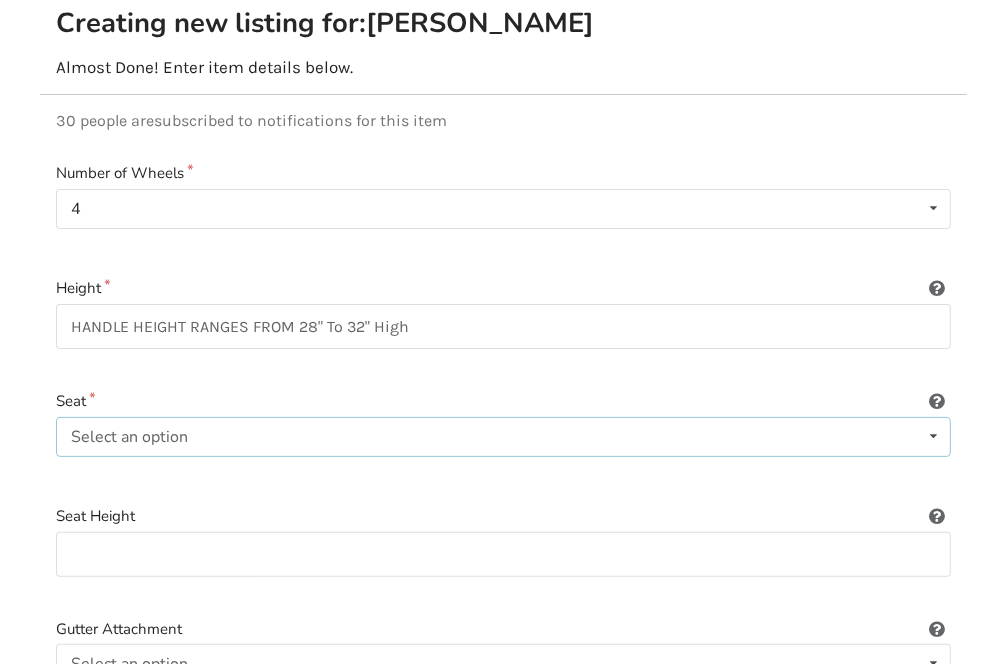 click at bounding box center (933, 436) 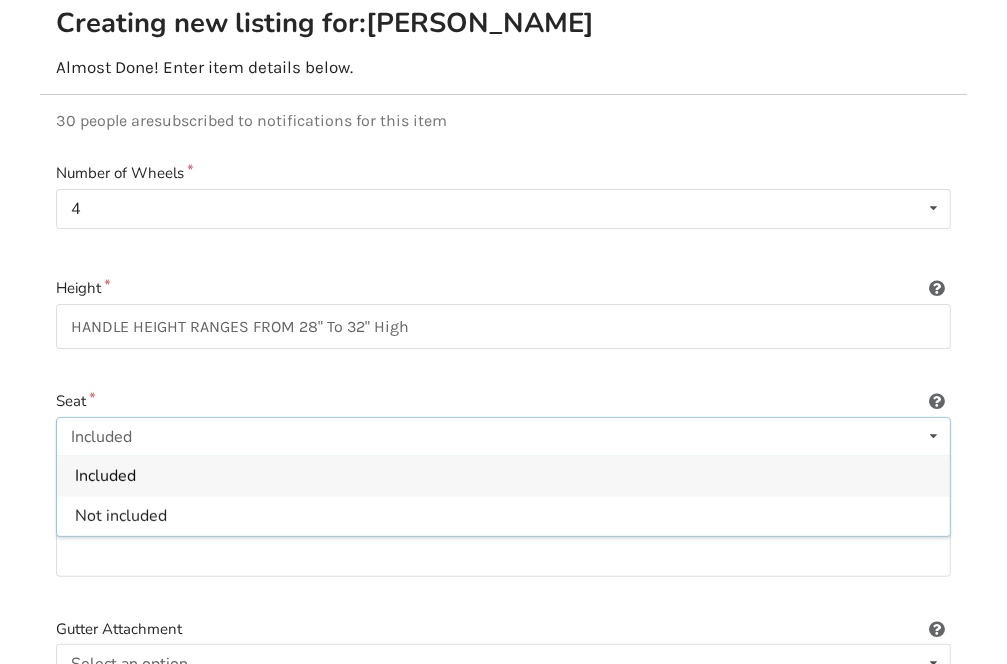 click on "Included" at bounding box center [503, 476] 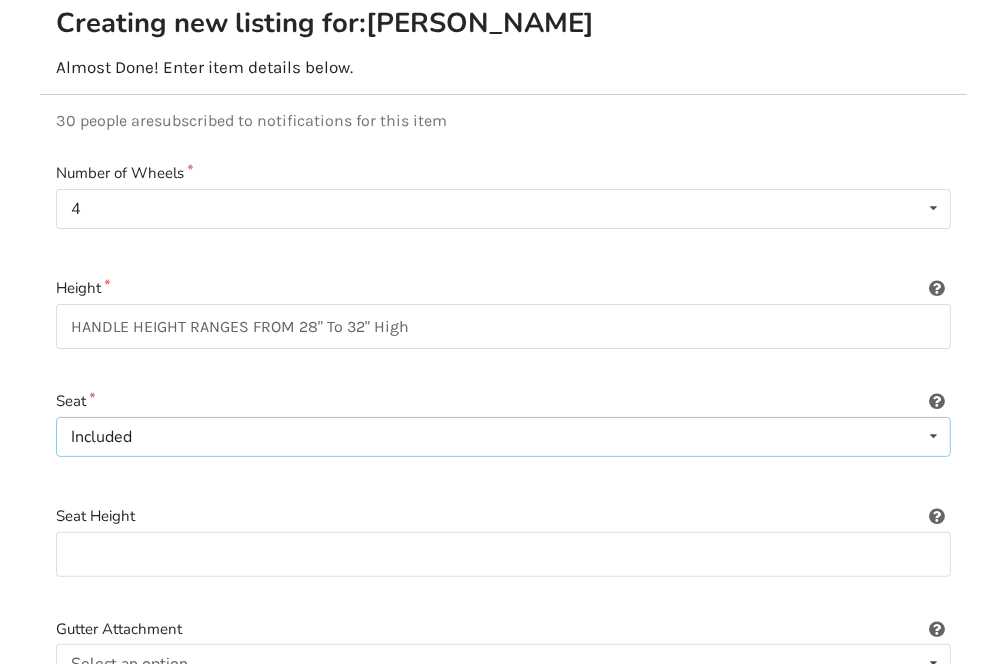 scroll, scrollTop: 284, scrollLeft: 0, axis: vertical 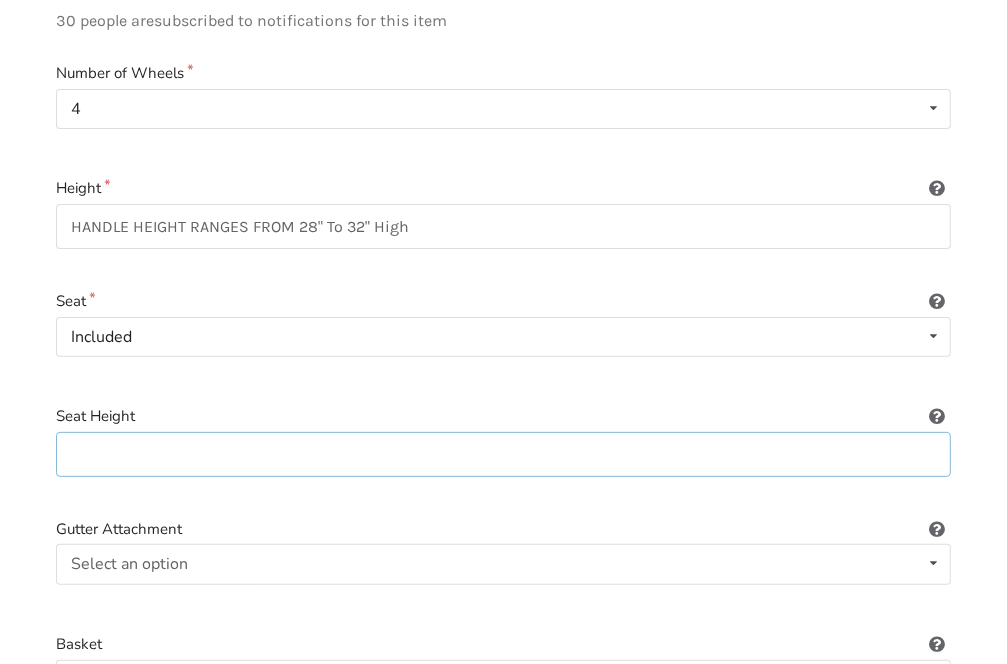 click at bounding box center (503, 454) 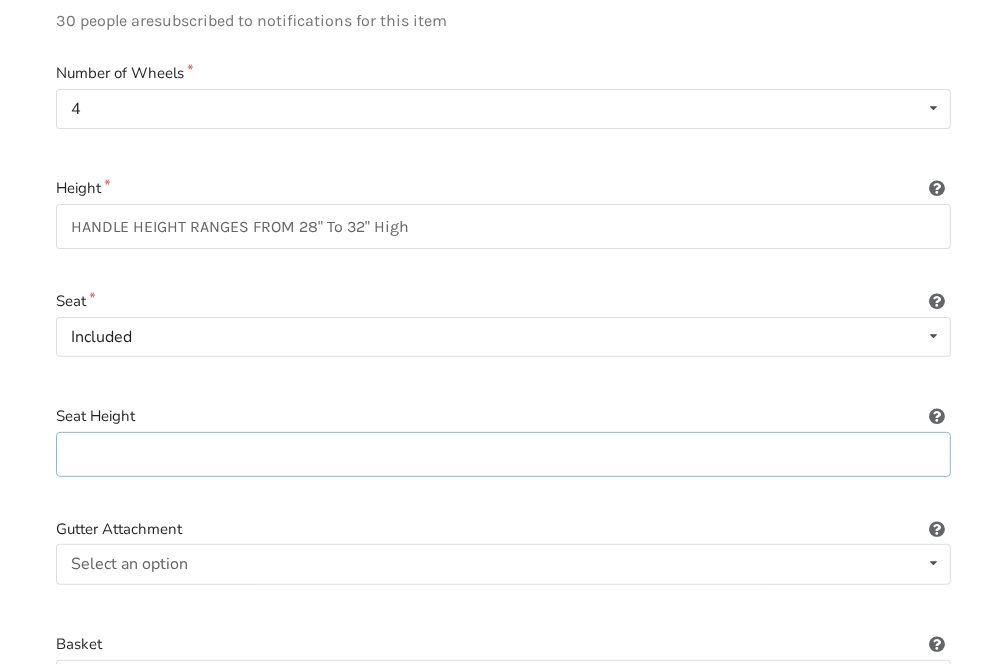 type on "20 Inches High" 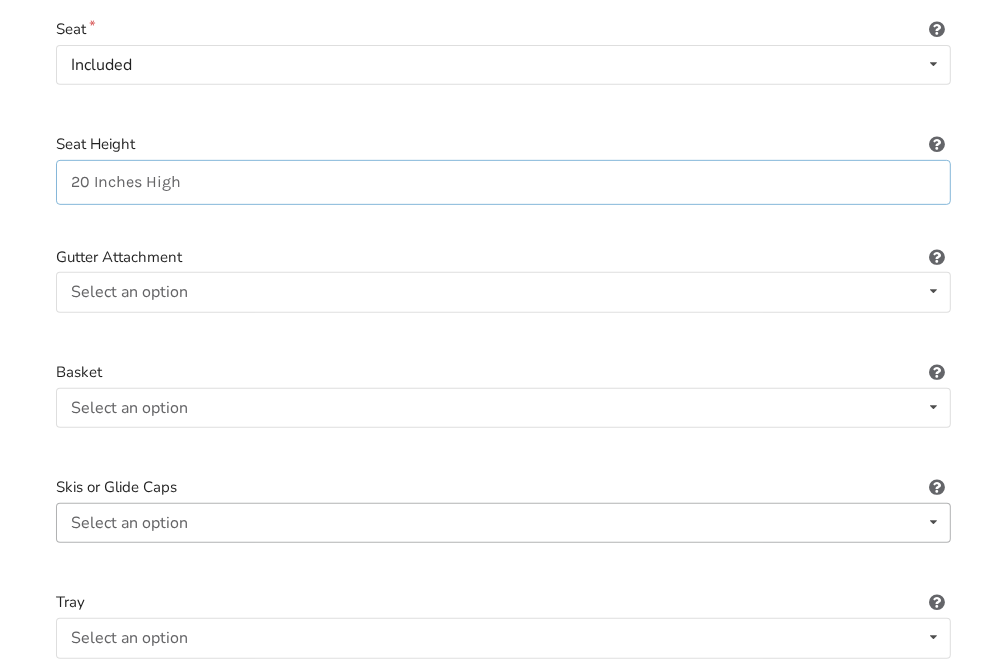 scroll, scrollTop: 584, scrollLeft: 0, axis: vertical 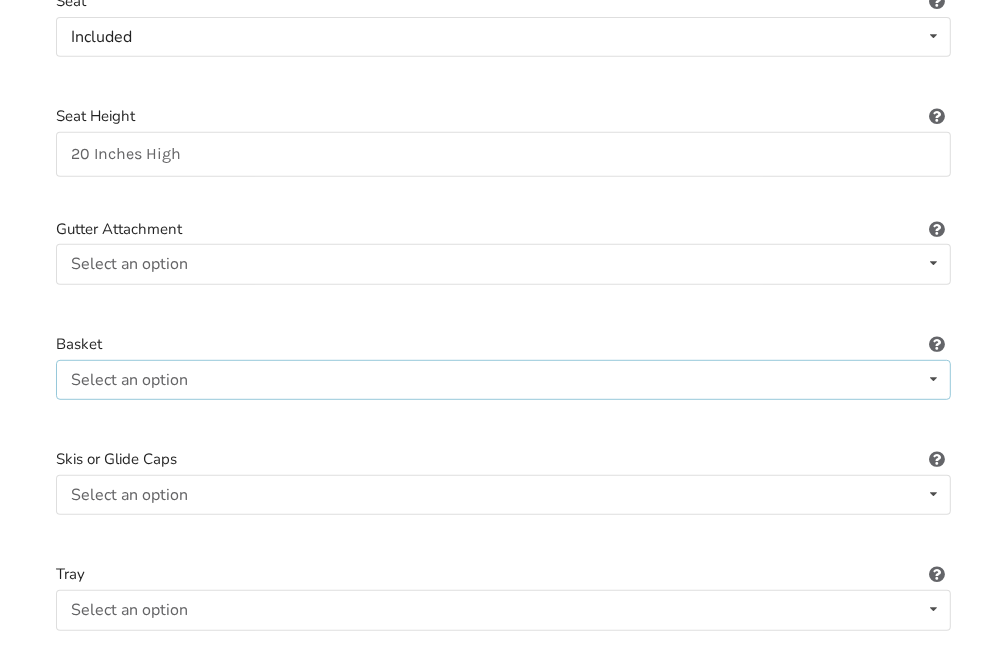 click at bounding box center (933, 379) 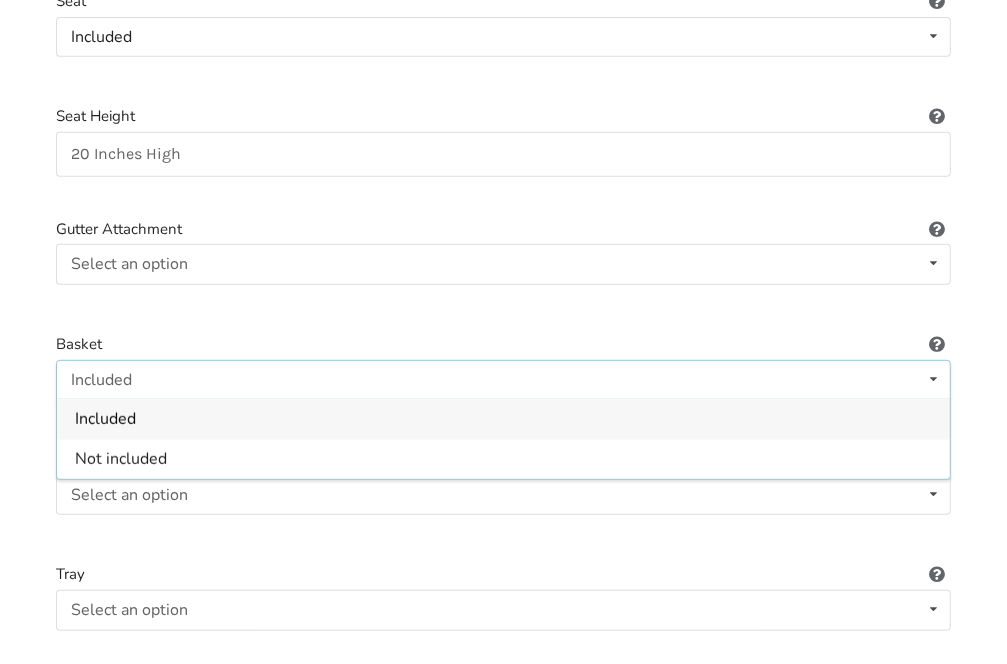 click on "Included" at bounding box center [105, 420] 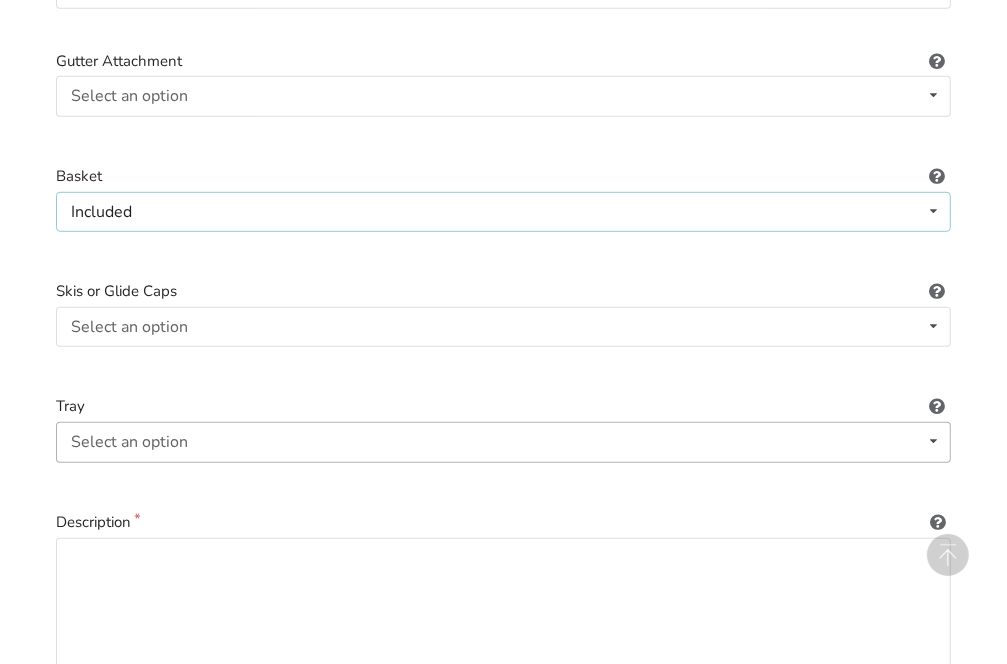 scroll, scrollTop: 784, scrollLeft: 0, axis: vertical 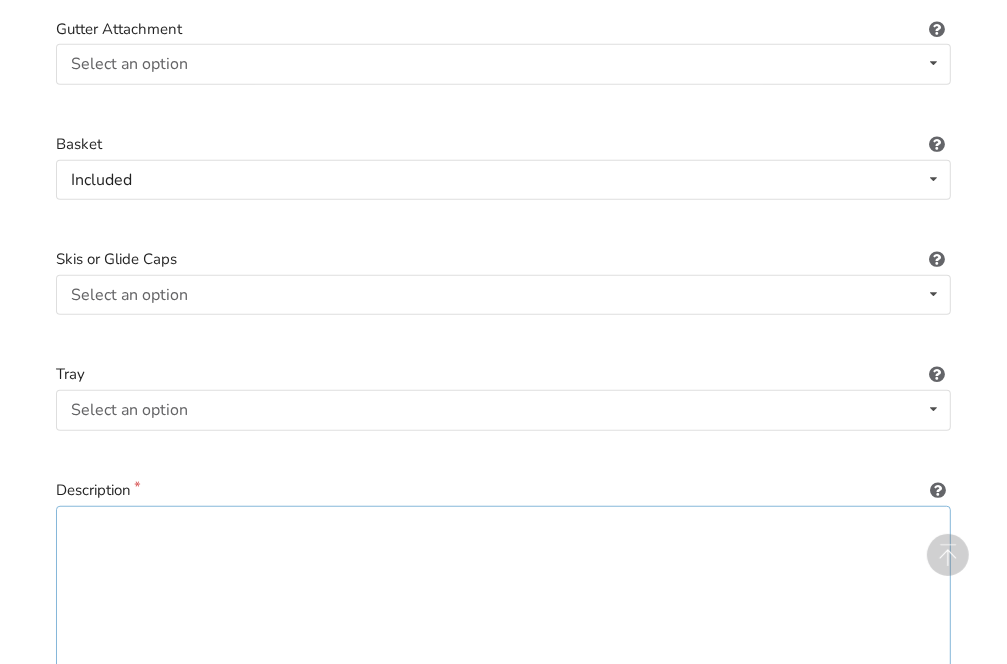 click at bounding box center (503, 602) 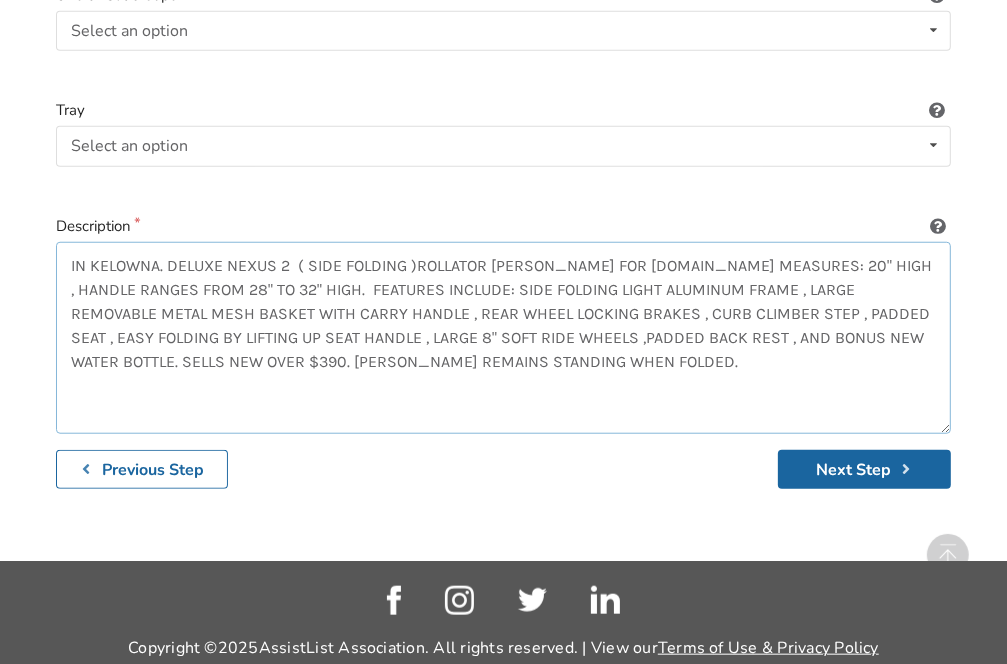 scroll, scrollTop: 1056, scrollLeft: 0, axis: vertical 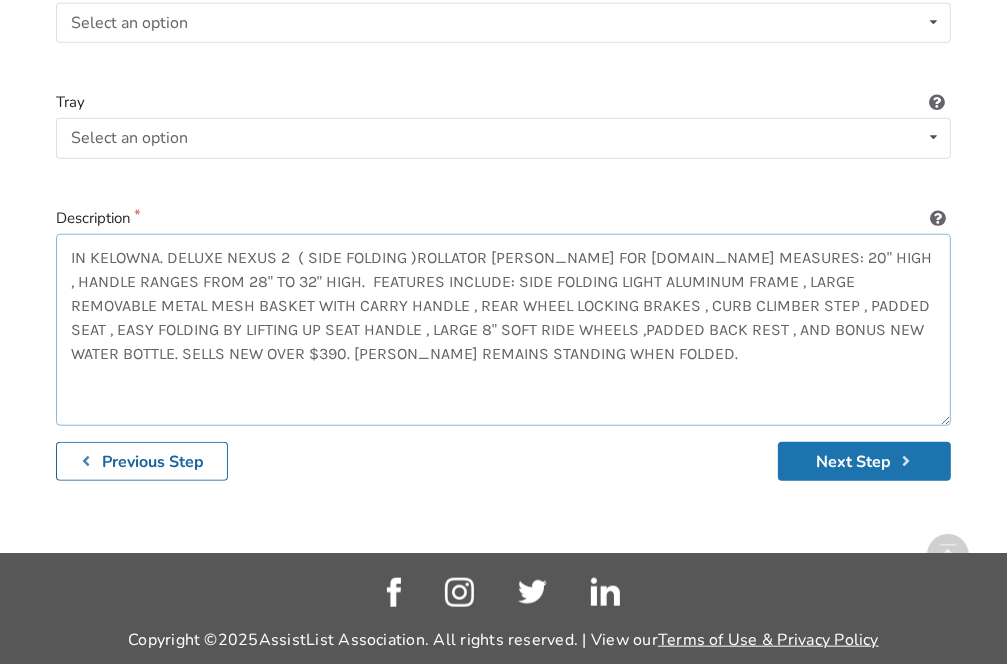 type on "IN KELOWNA. DELUXE NEXUS 2  ( SIDE FOLDING )ROLLATOR [PERSON_NAME] FOR [DOMAIN_NAME] MEASURES: 20" HIGH , HANDLE RANGES FROM 28" TO 32" HIGH.  FEATURES INCLUDE: SIDE FOLDING LIGHT ALUMINUM FRAME , LARGE REMOVABLE METAL MESH BASKET WITH CARRY HANDLE , REAR WHEEL LOCKING BRAKES , CURB CLIMBER STEP , PADDED SEAT , EASY FOLDING BY LIFTING UP SEAT HANDLE , LARGE 8" SOFT RIDE WHEELS ,PADDED BACK REST , AND BONUS NEW WATER BOTTLE. SELLS NEW OVER $390. [PERSON_NAME] REMAINS STANDING WHEN FOLDED." 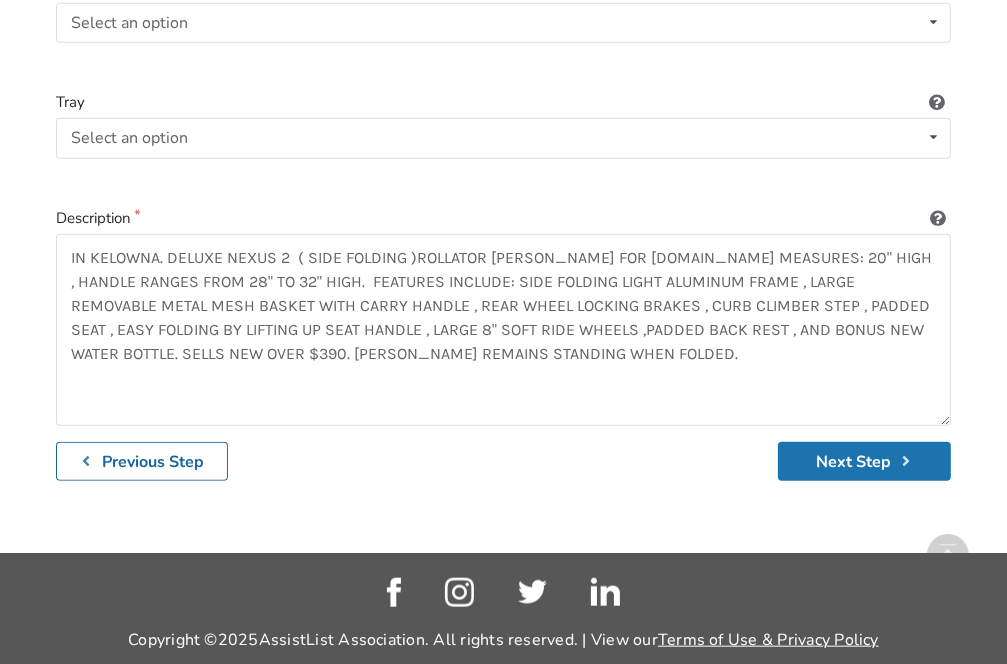 click on "Next Step" at bounding box center [864, 461] 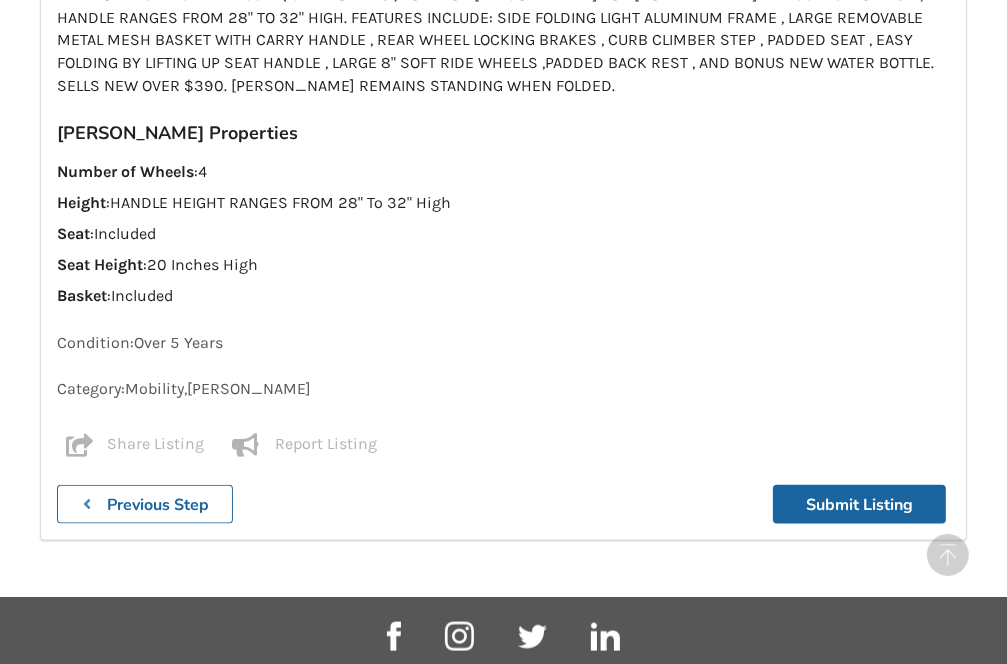 scroll, scrollTop: 1424, scrollLeft: 0, axis: vertical 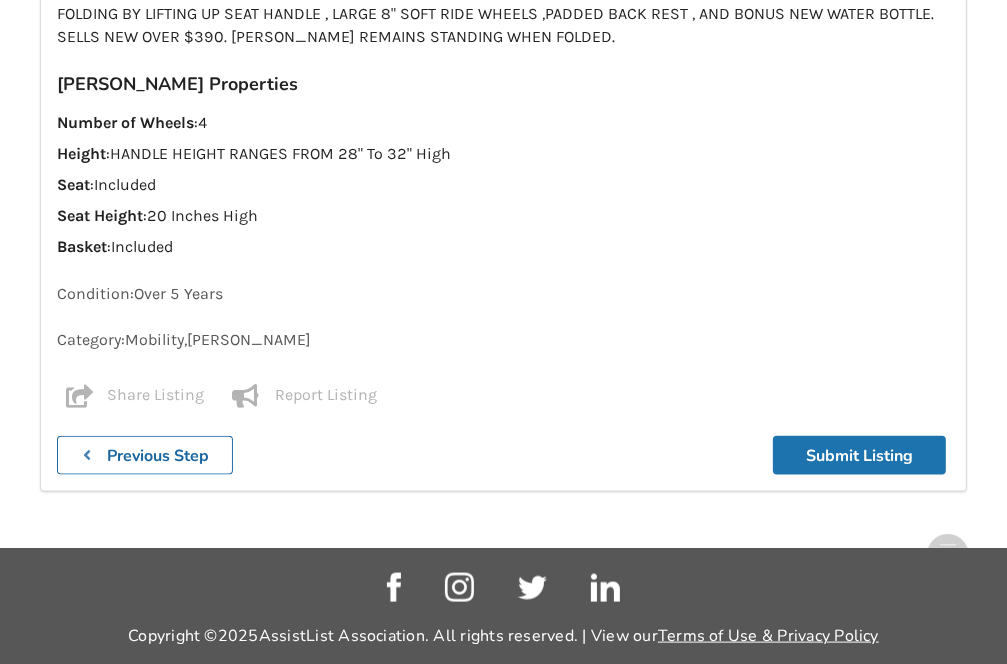 click on "Submit Listing" at bounding box center [859, 455] 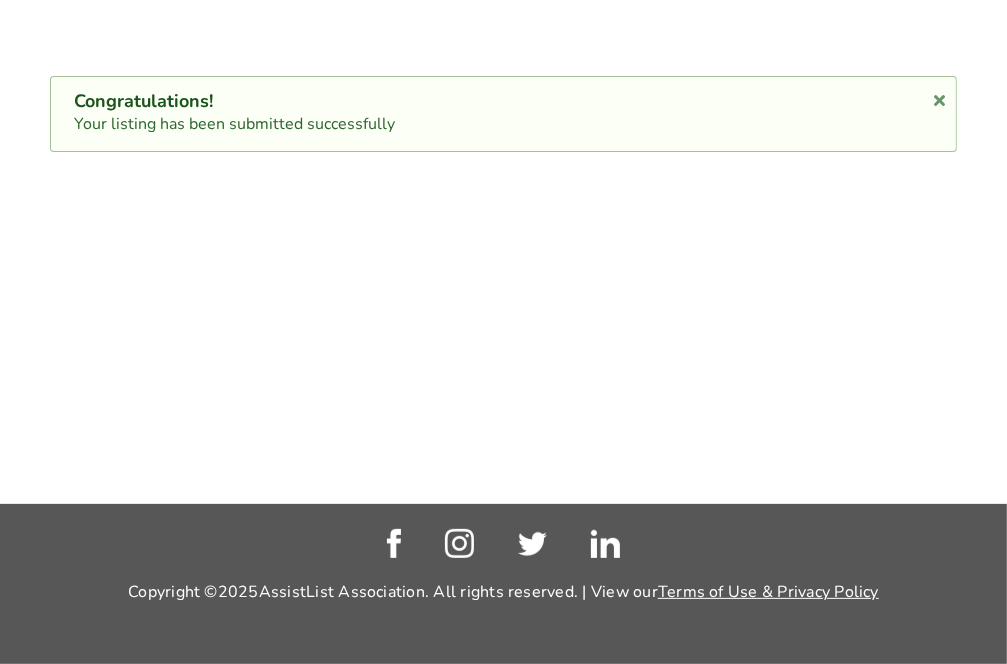 scroll, scrollTop: 0, scrollLeft: 0, axis: both 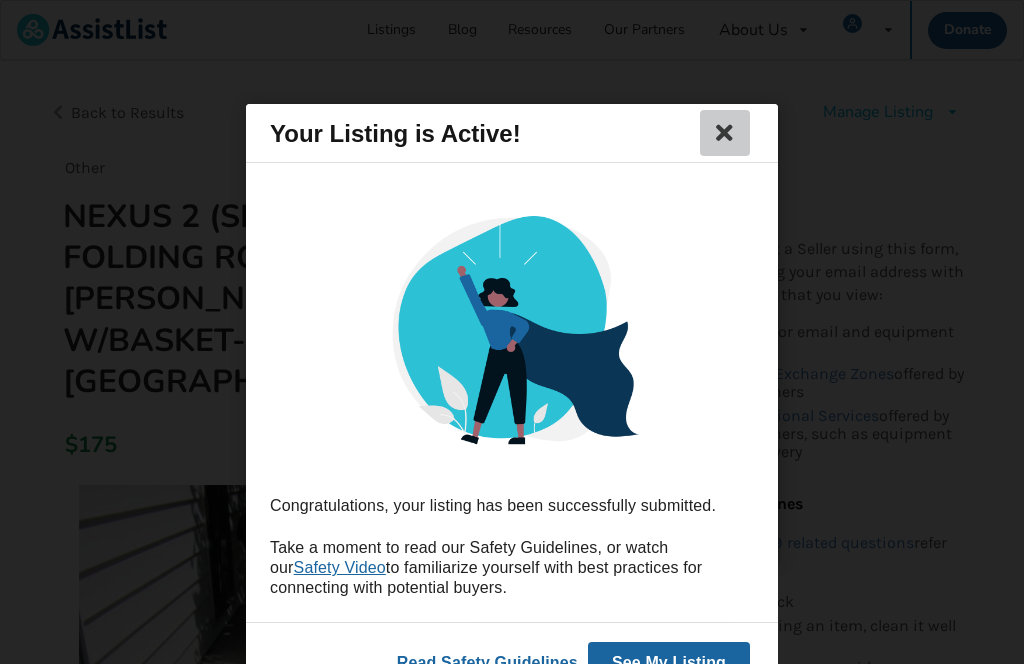 click at bounding box center [725, 133] 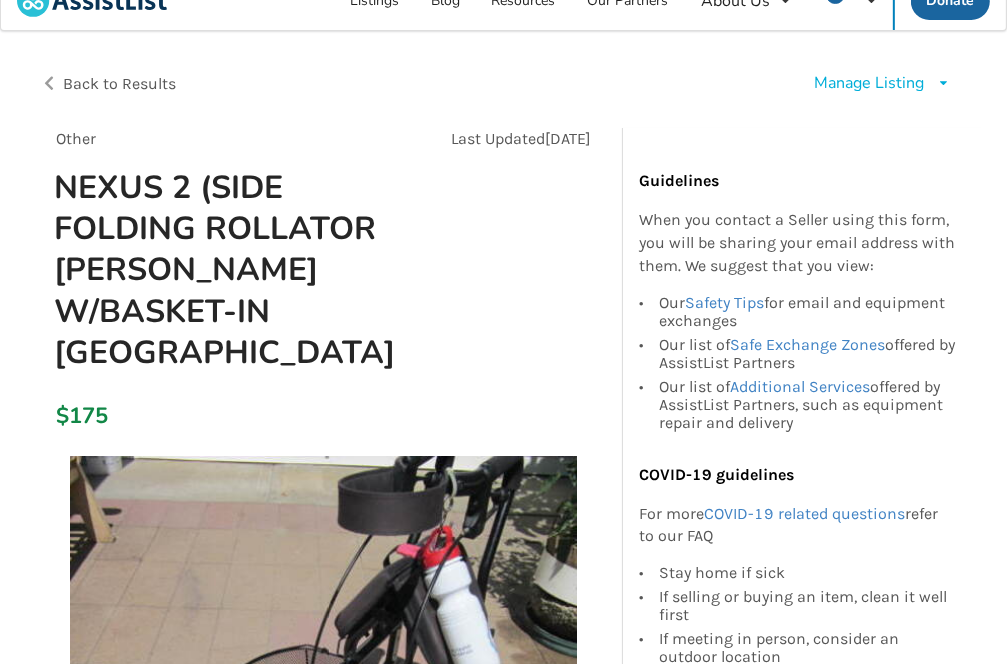 scroll, scrollTop: 0, scrollLeft: 0, axis: both 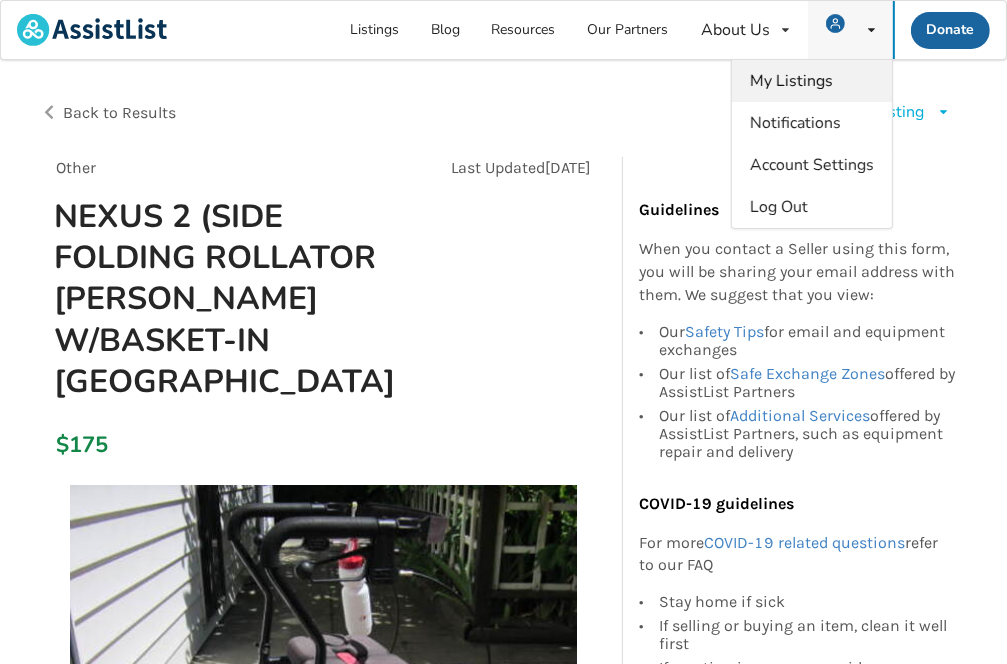 click on "My Listings" at bounding box center [791, 81] 